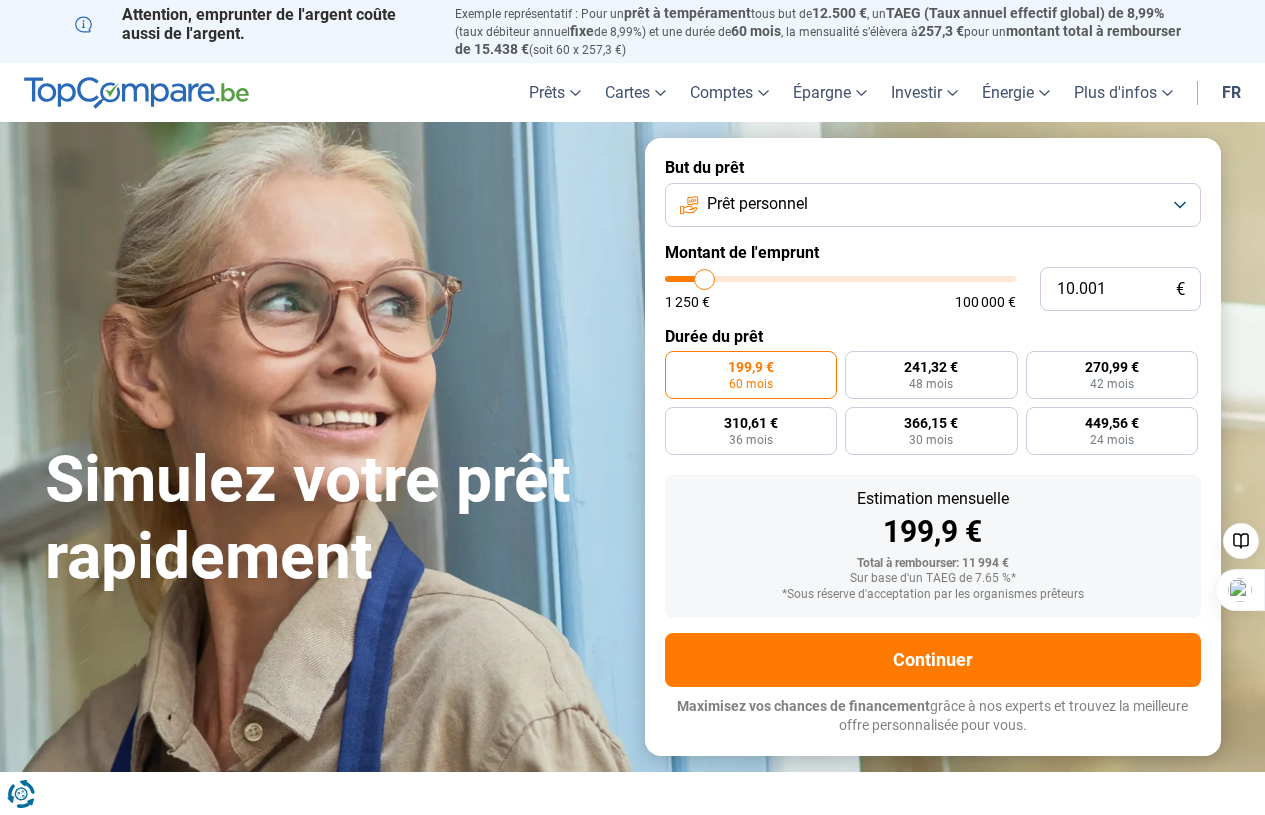 scroll, scrollTop: 0, scrollLeft: 0, axis: both 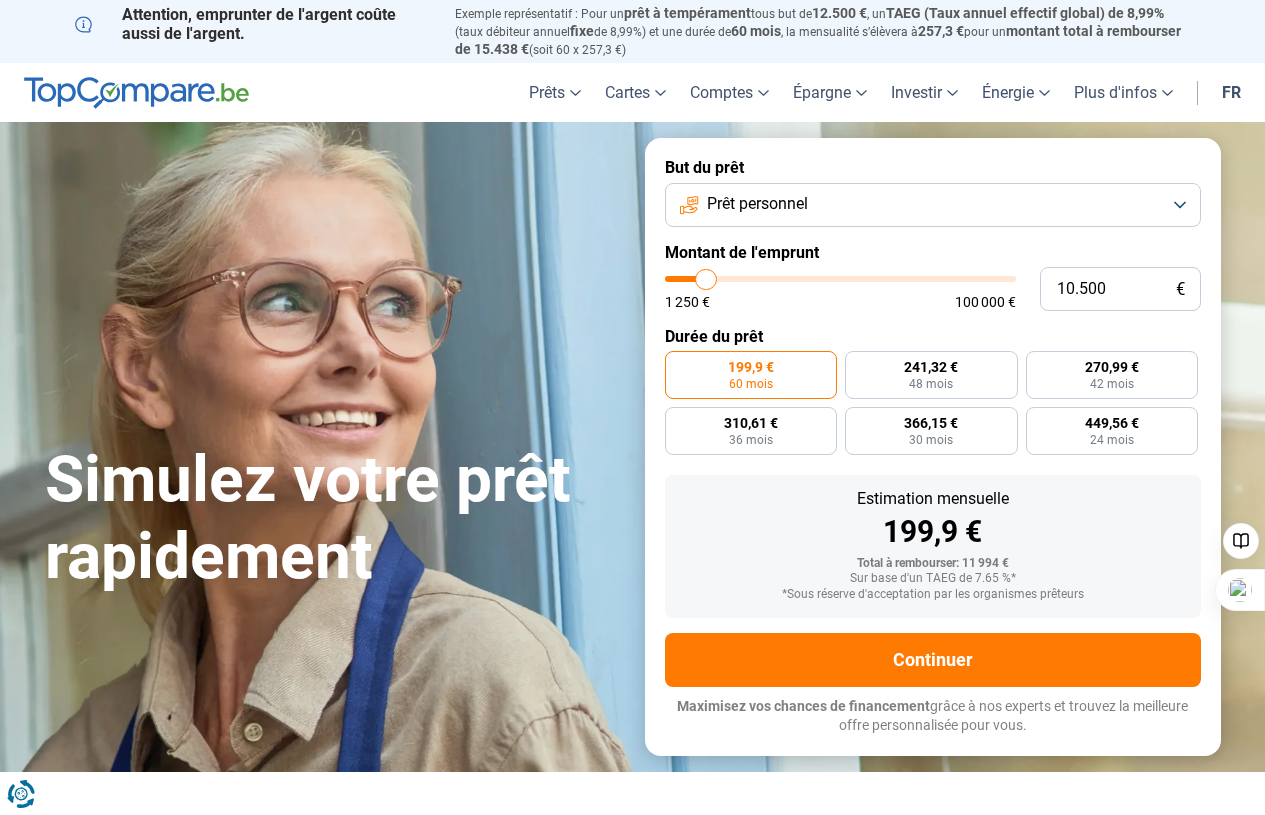 type on "11.750" 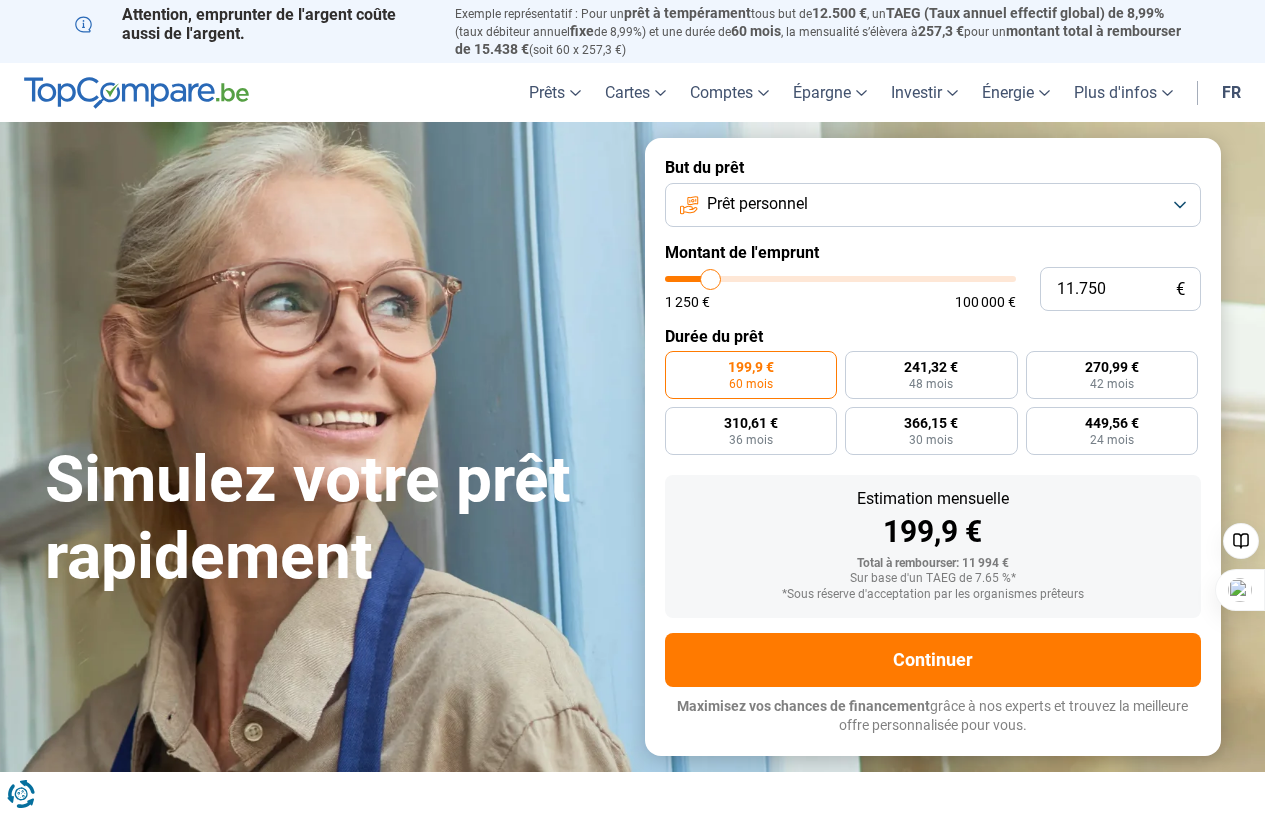 type on "13.000" 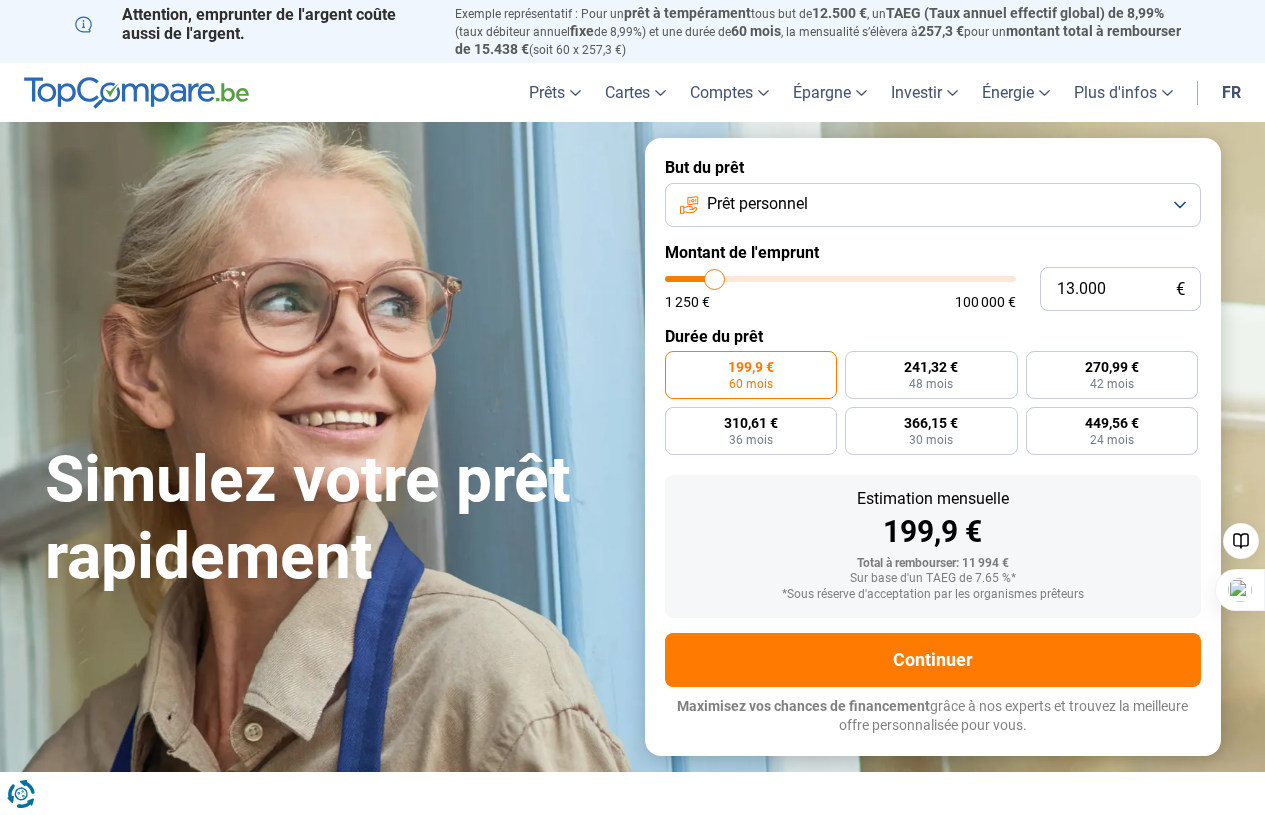 type on "14.000" 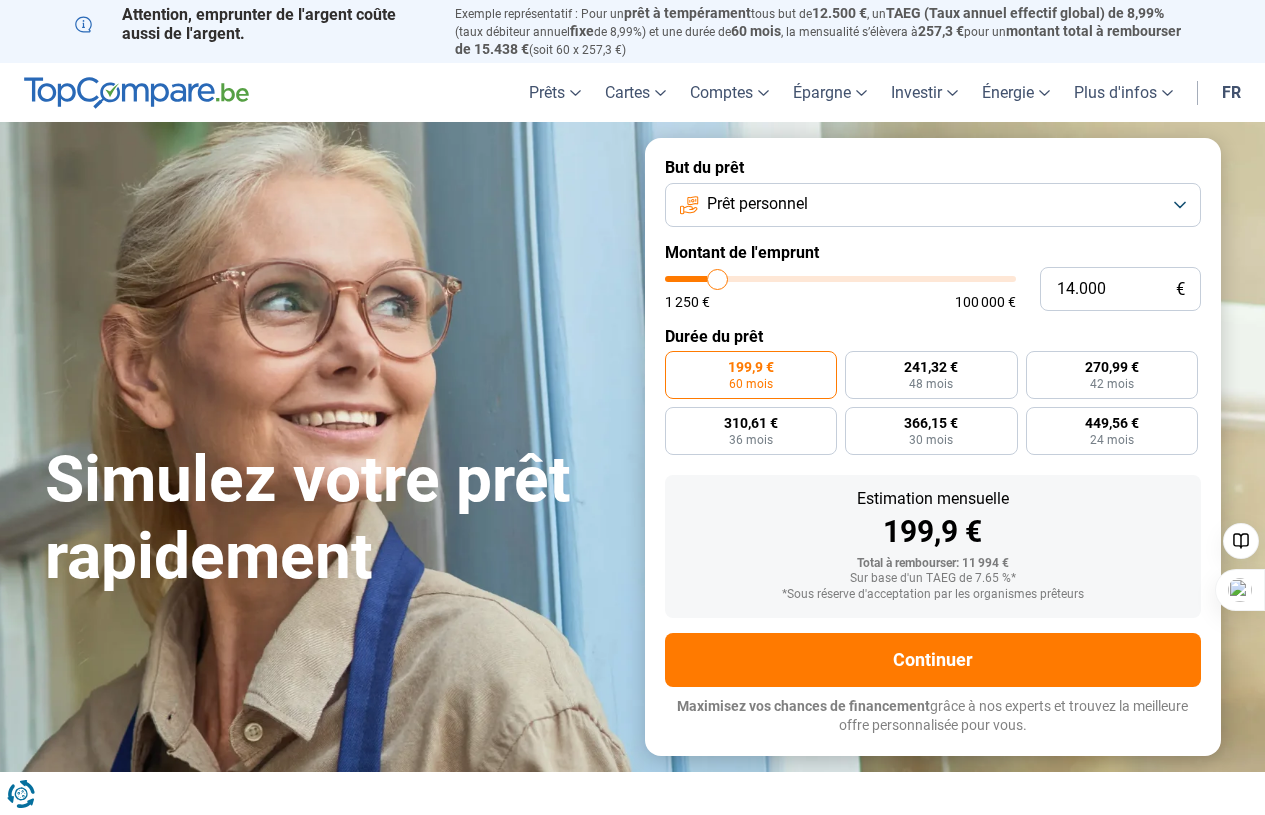 type on "15.500" 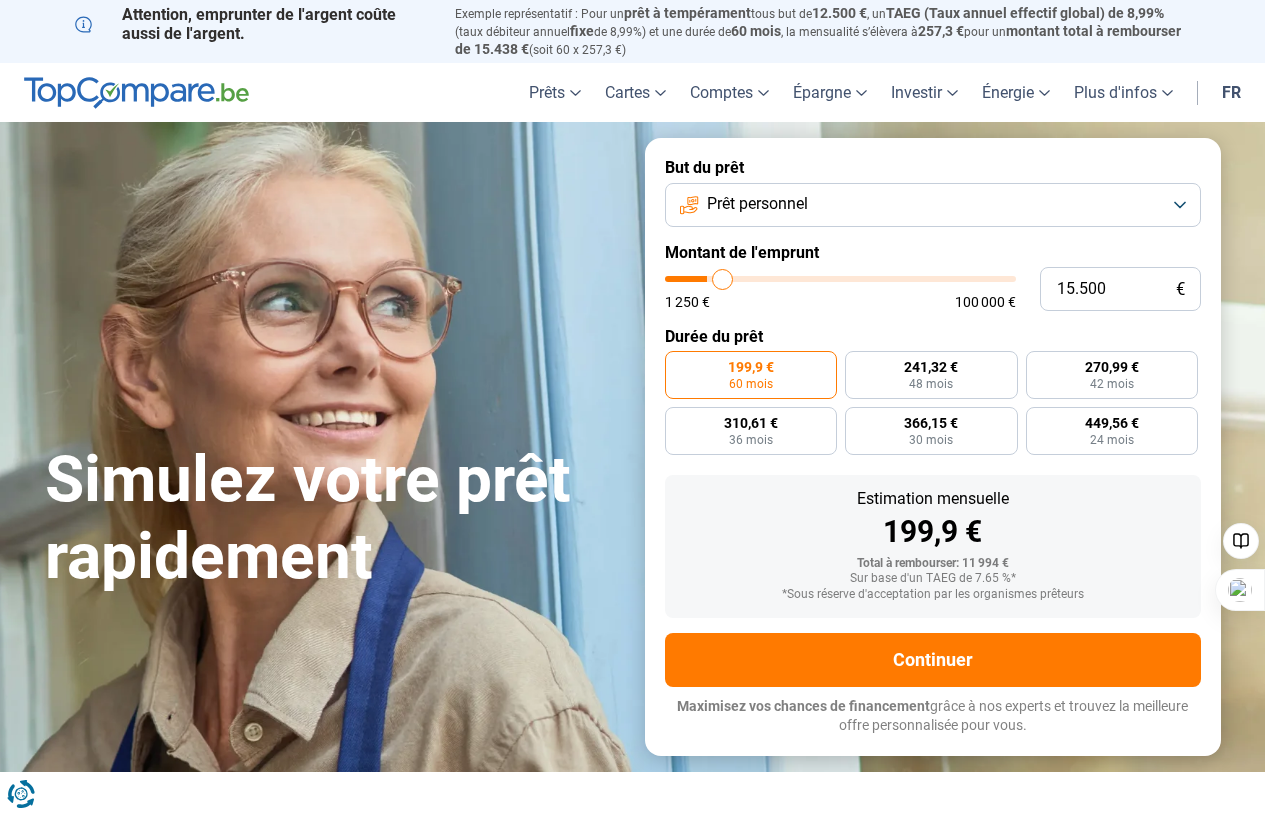 type on "16.500" 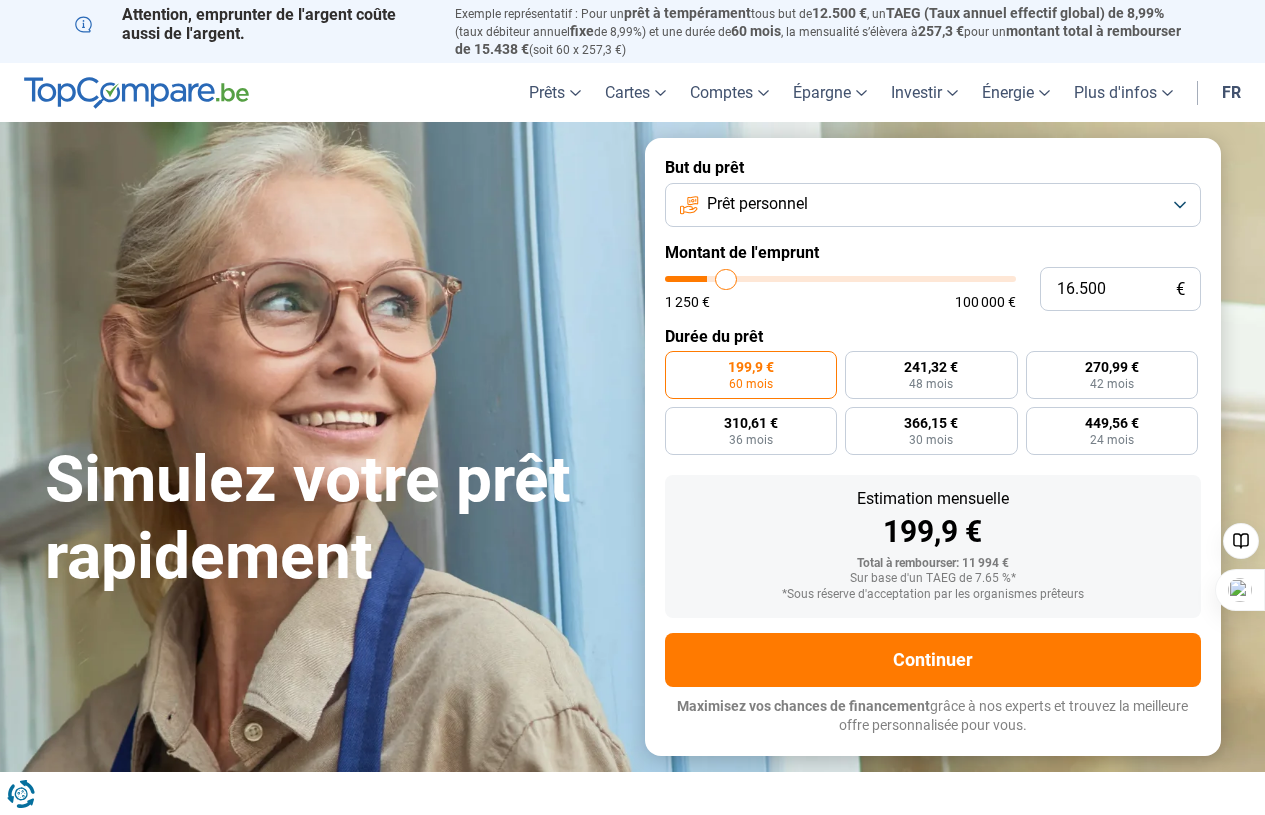 type on "18.000" 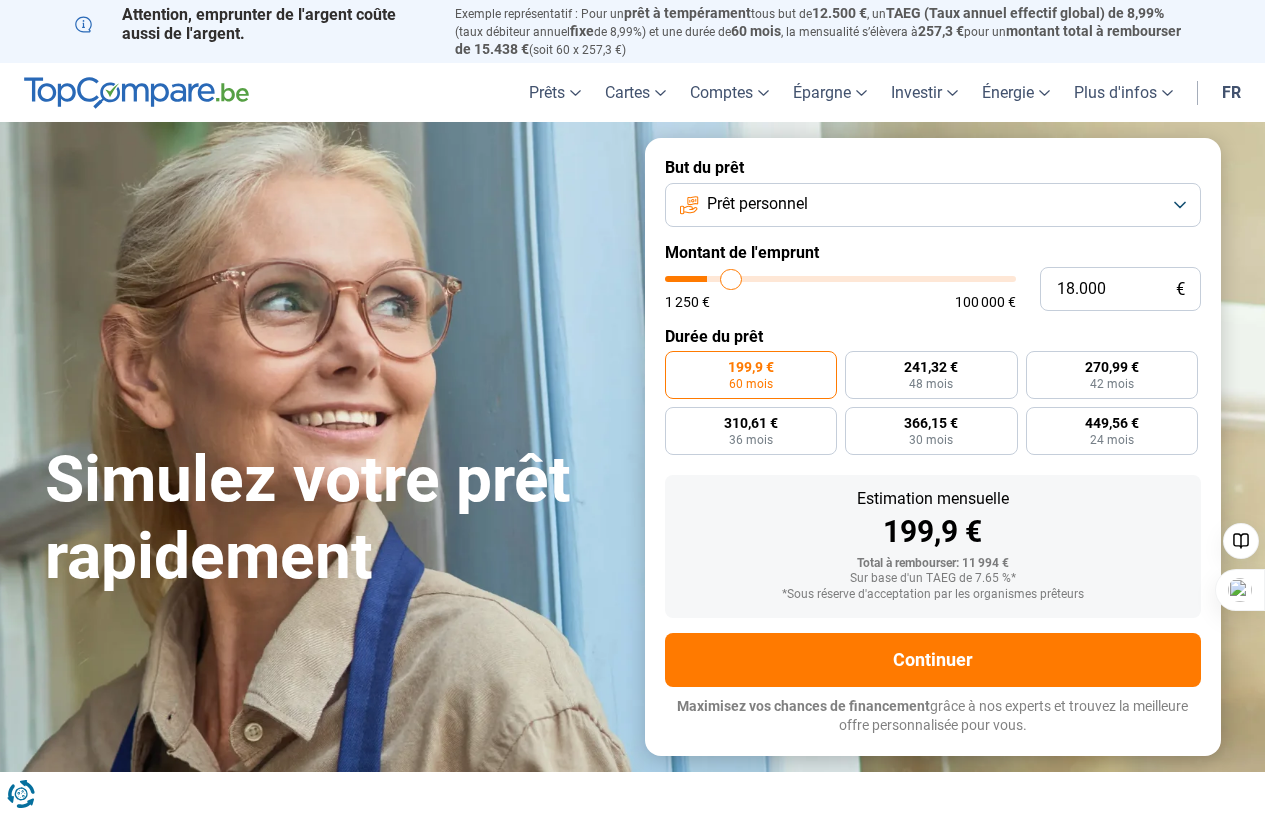 type on "19.250" 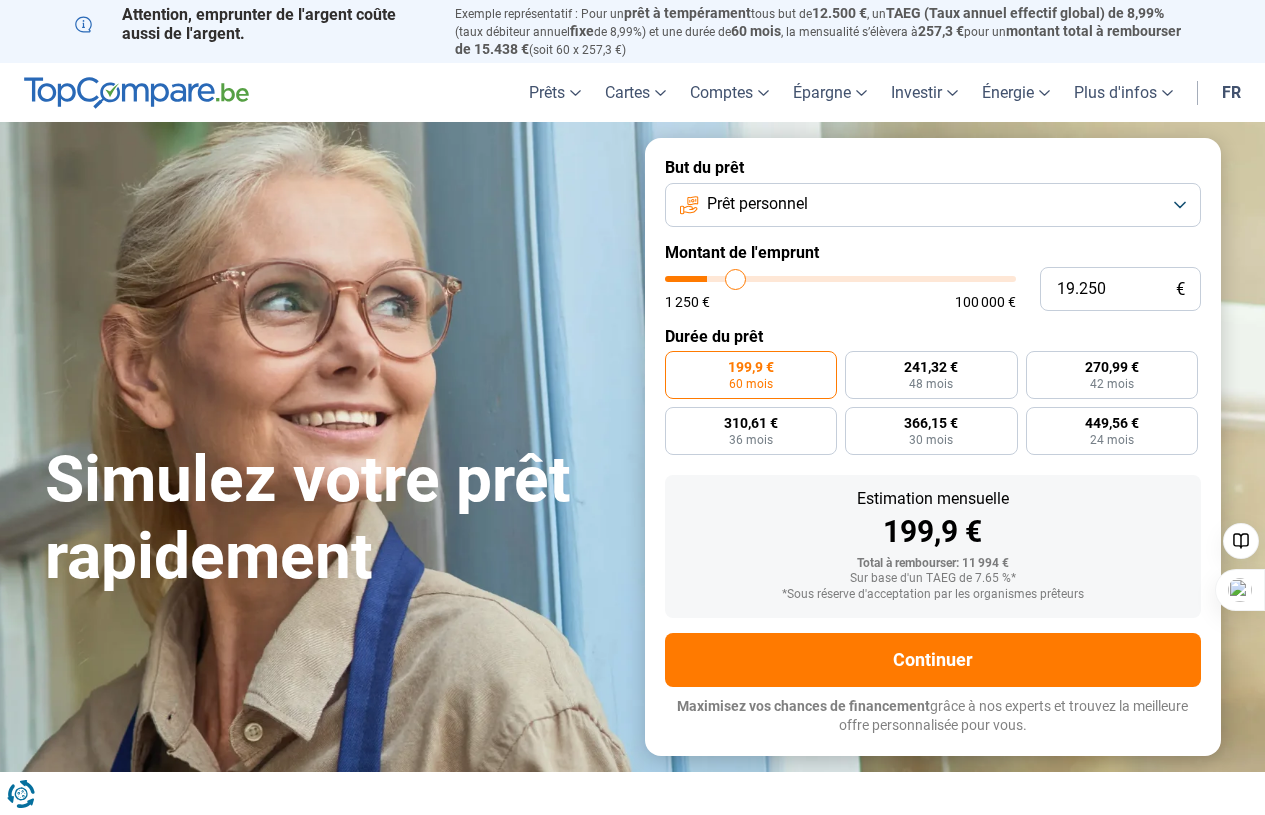 type on "20.500" 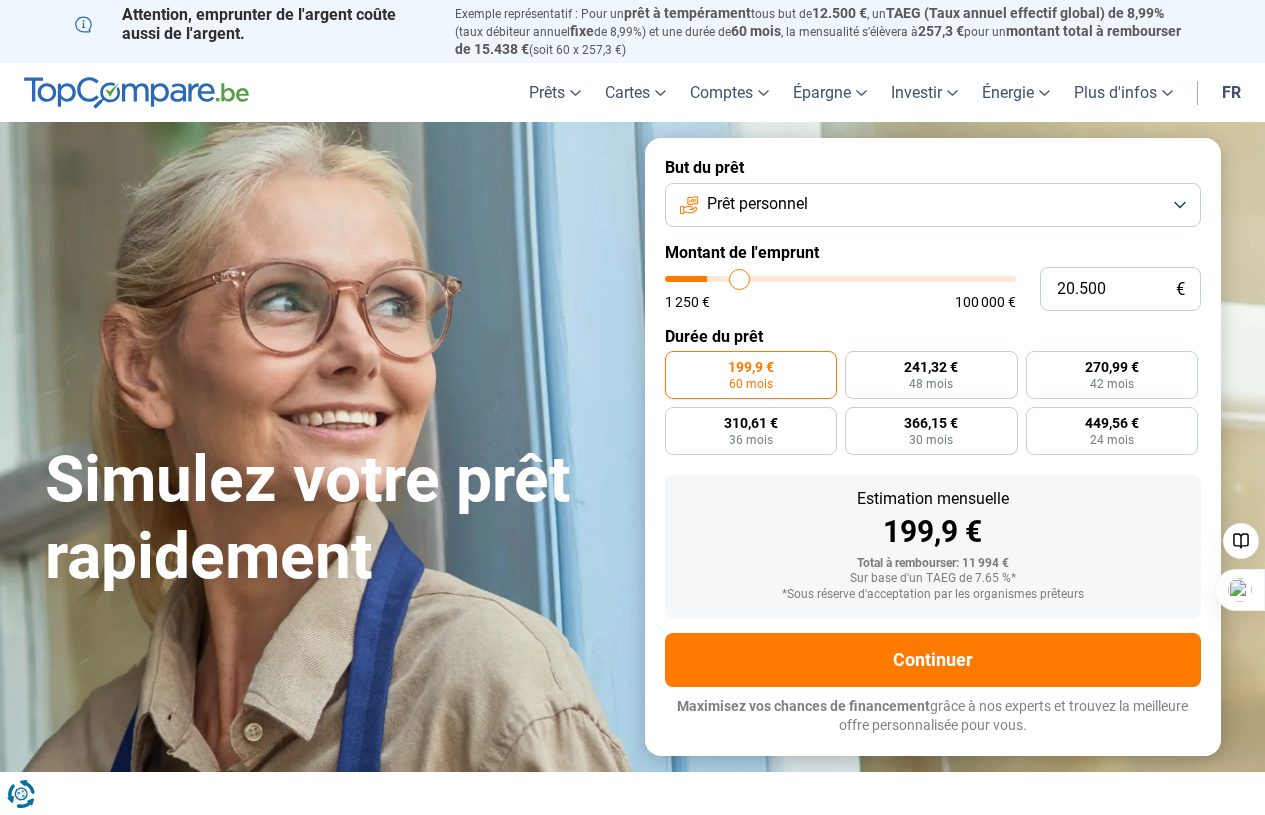 type on "22.000" 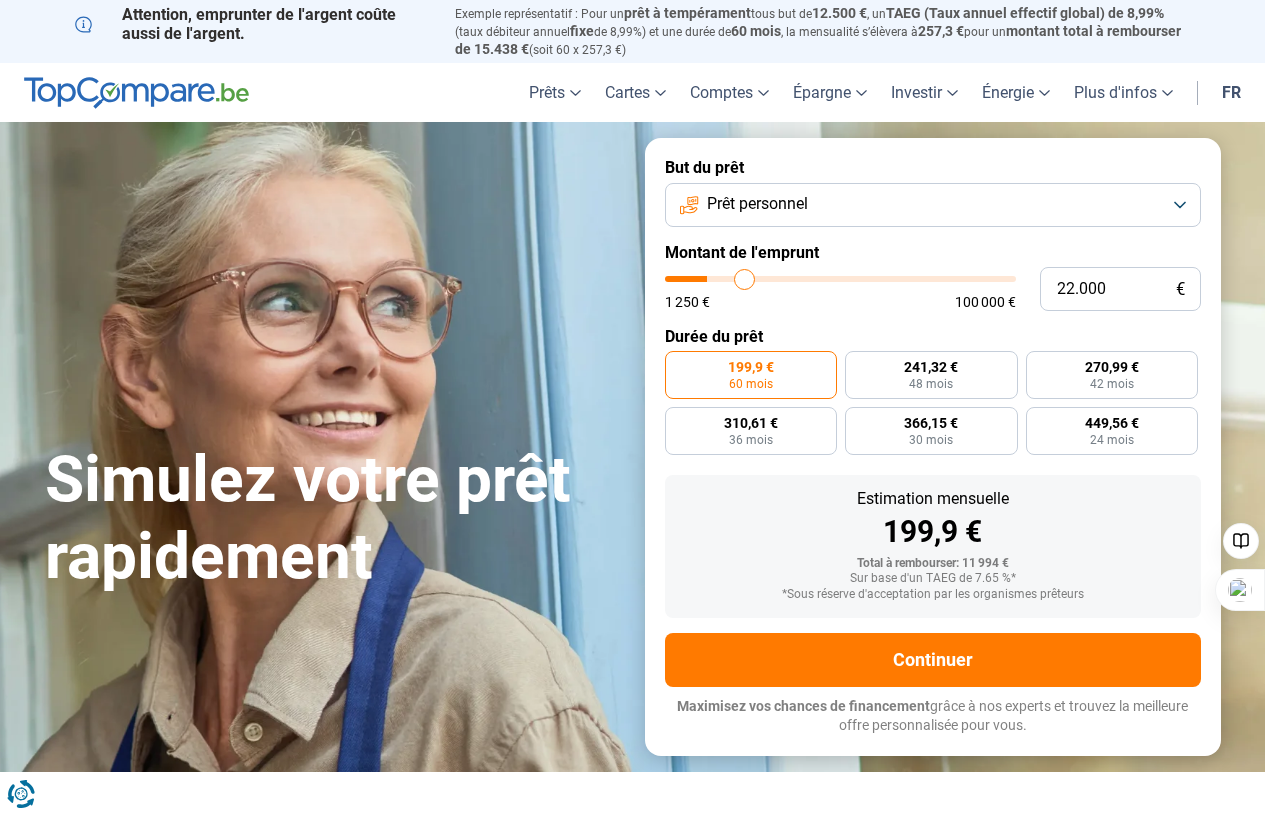 type on "22.750" 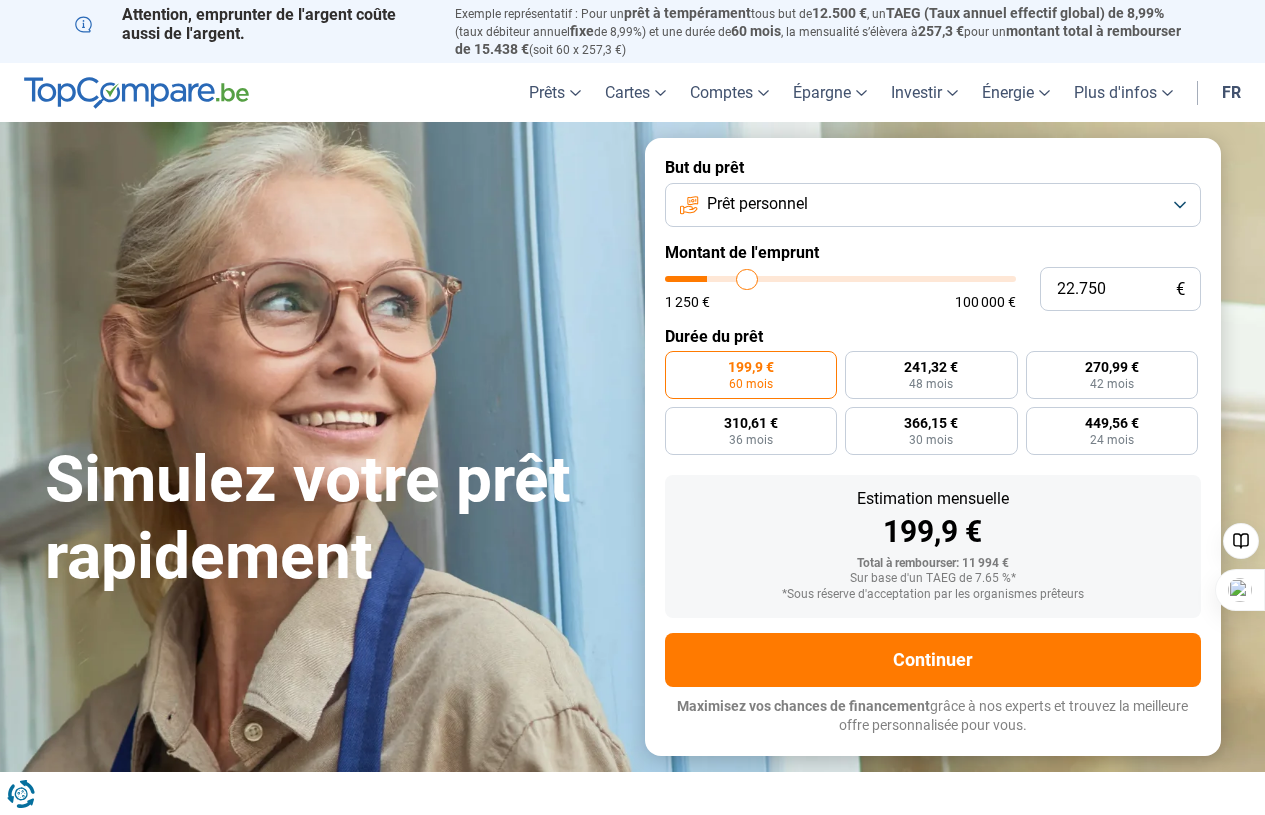 type on "23.500" 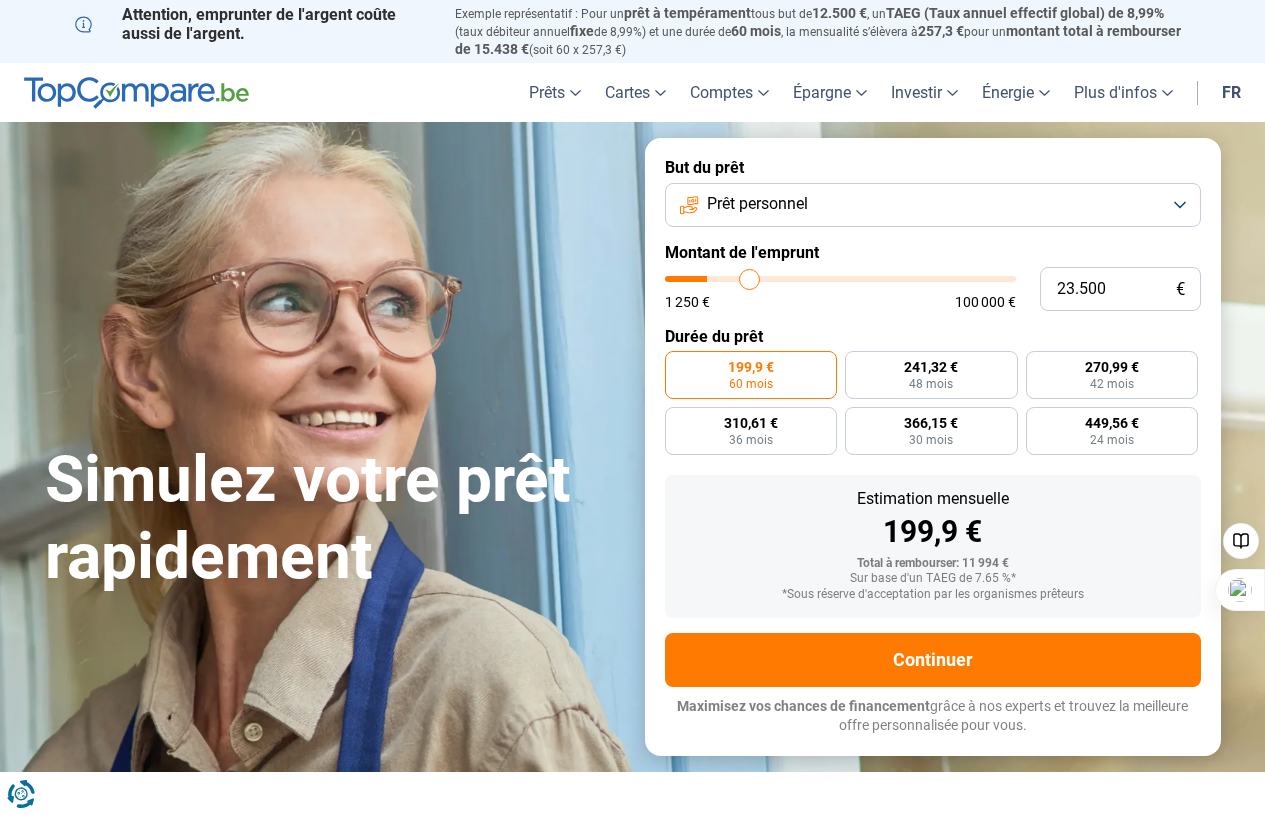 type on "23.750" 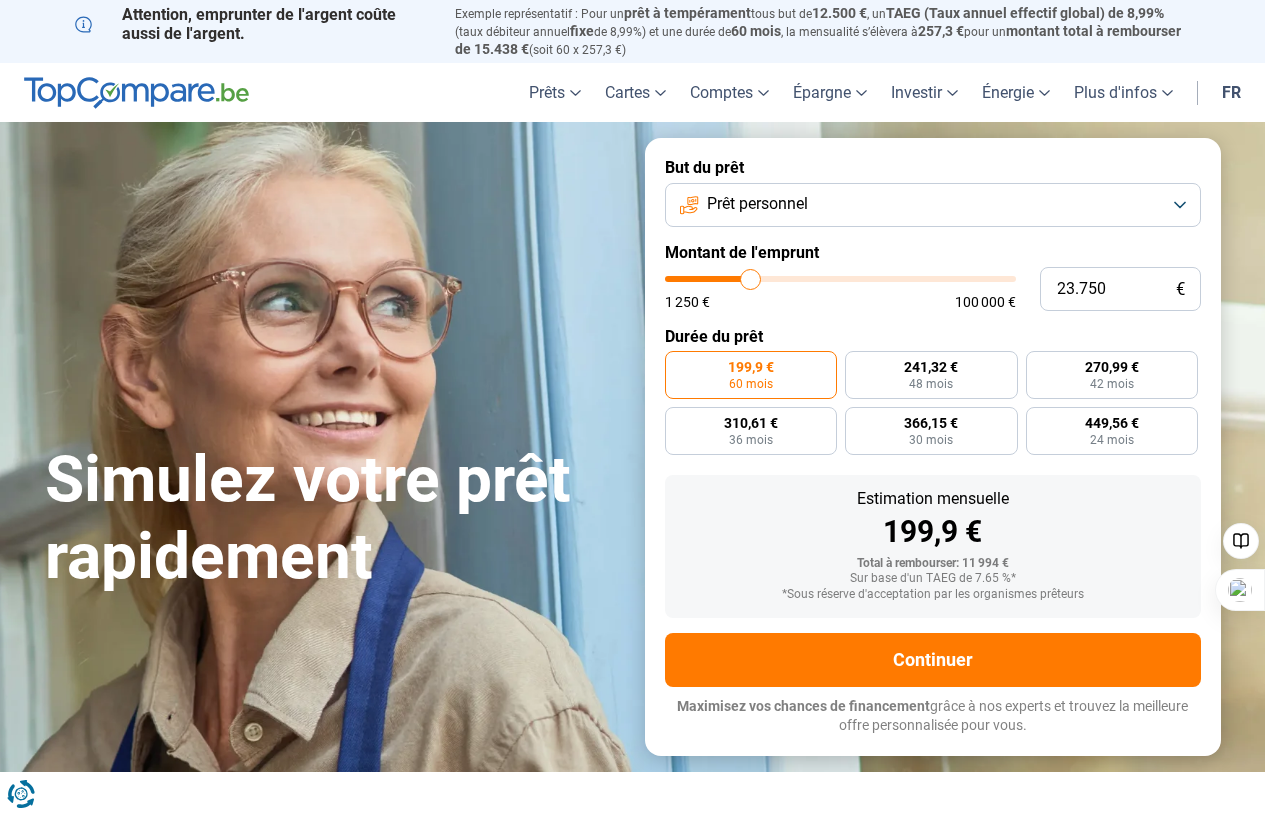 type on "24.250" 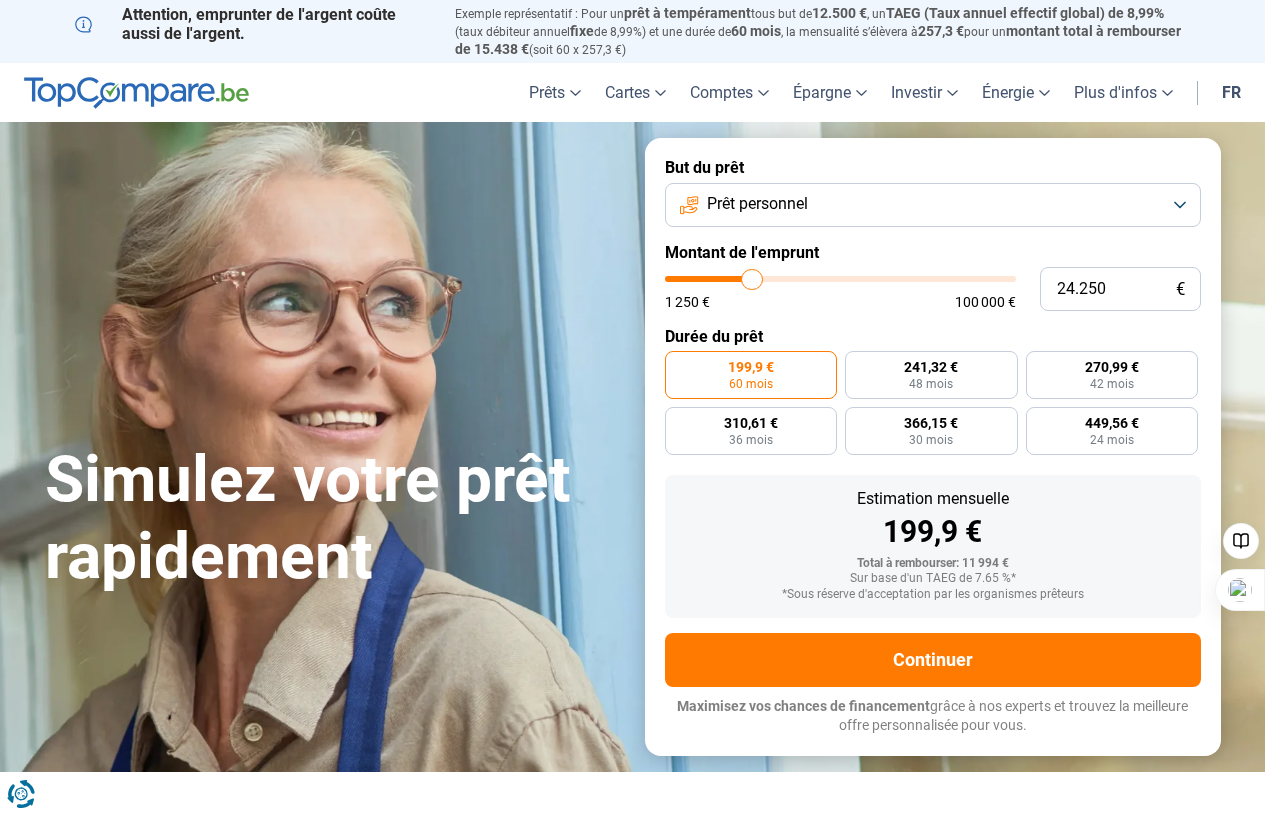 type on "24.500" 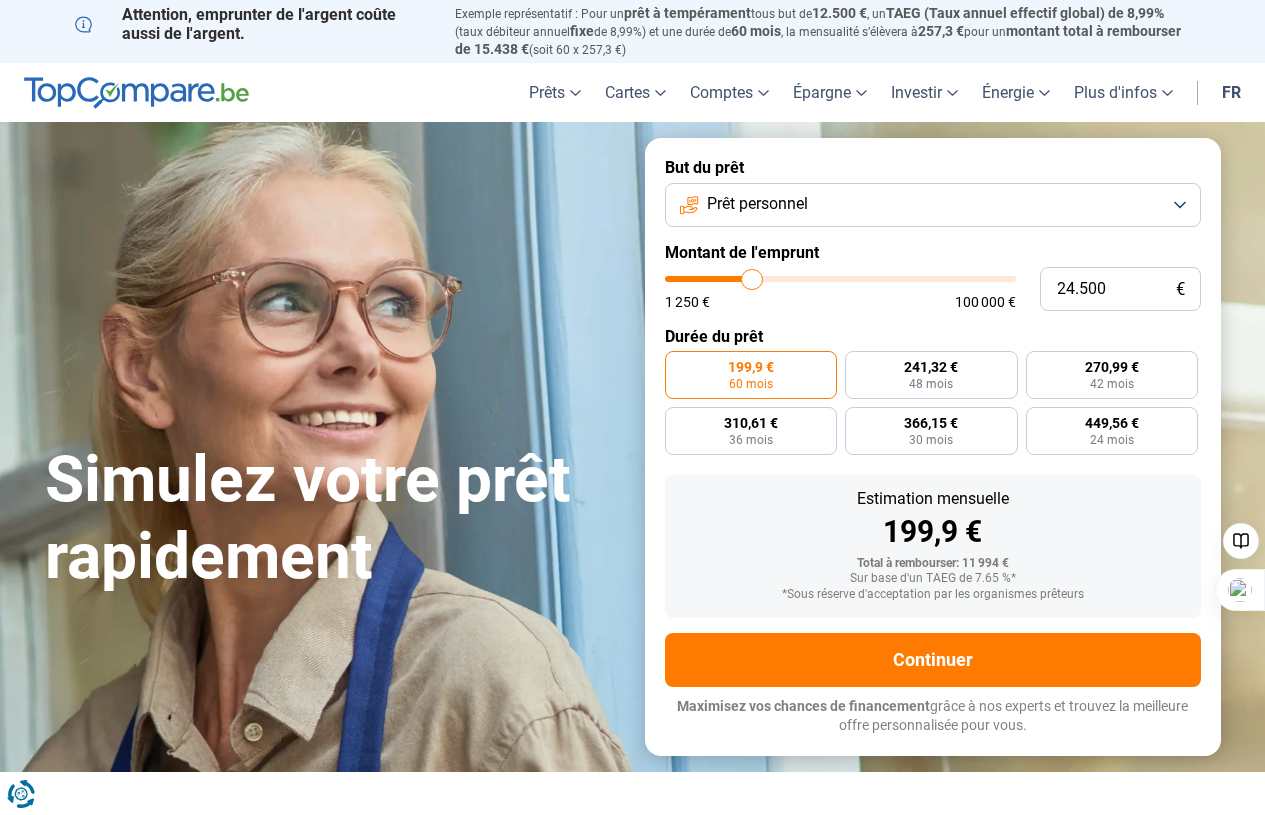 type on "24500" 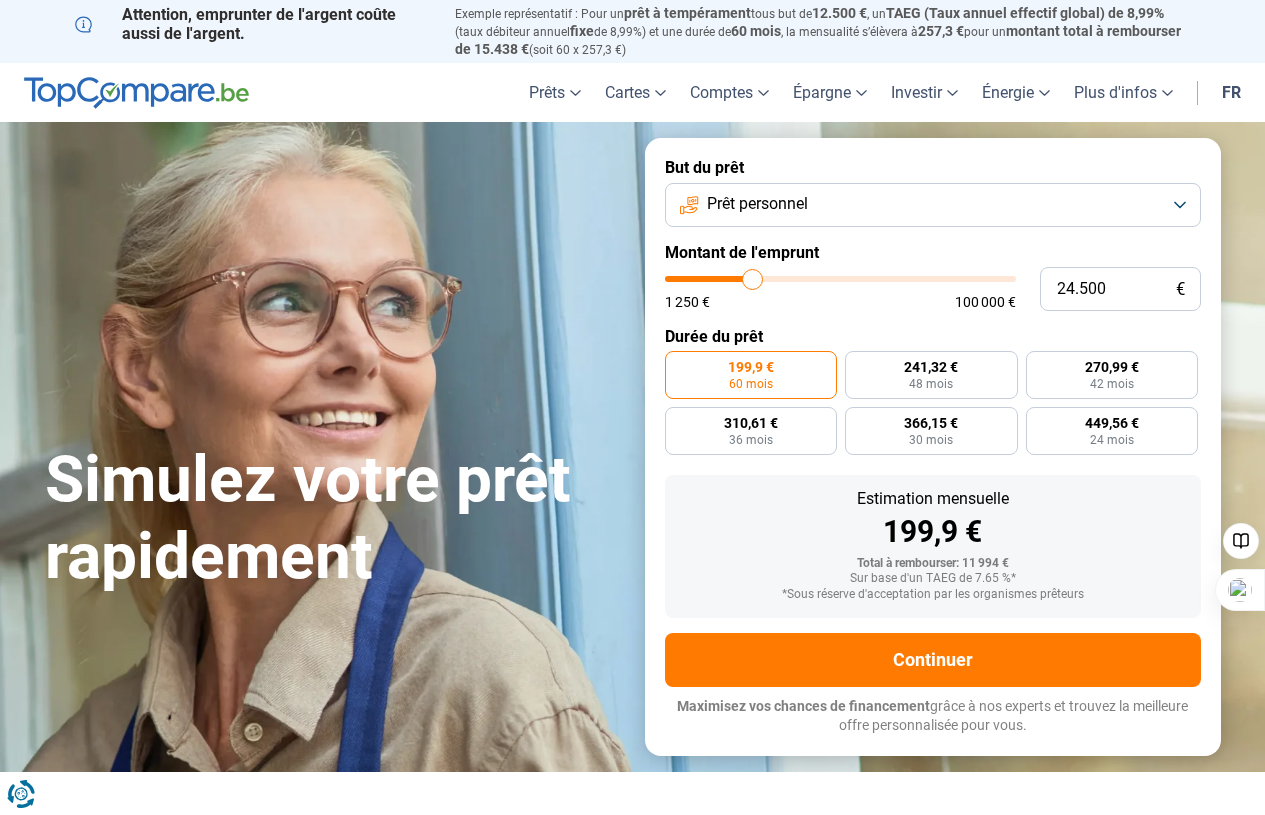 type on "24.750" 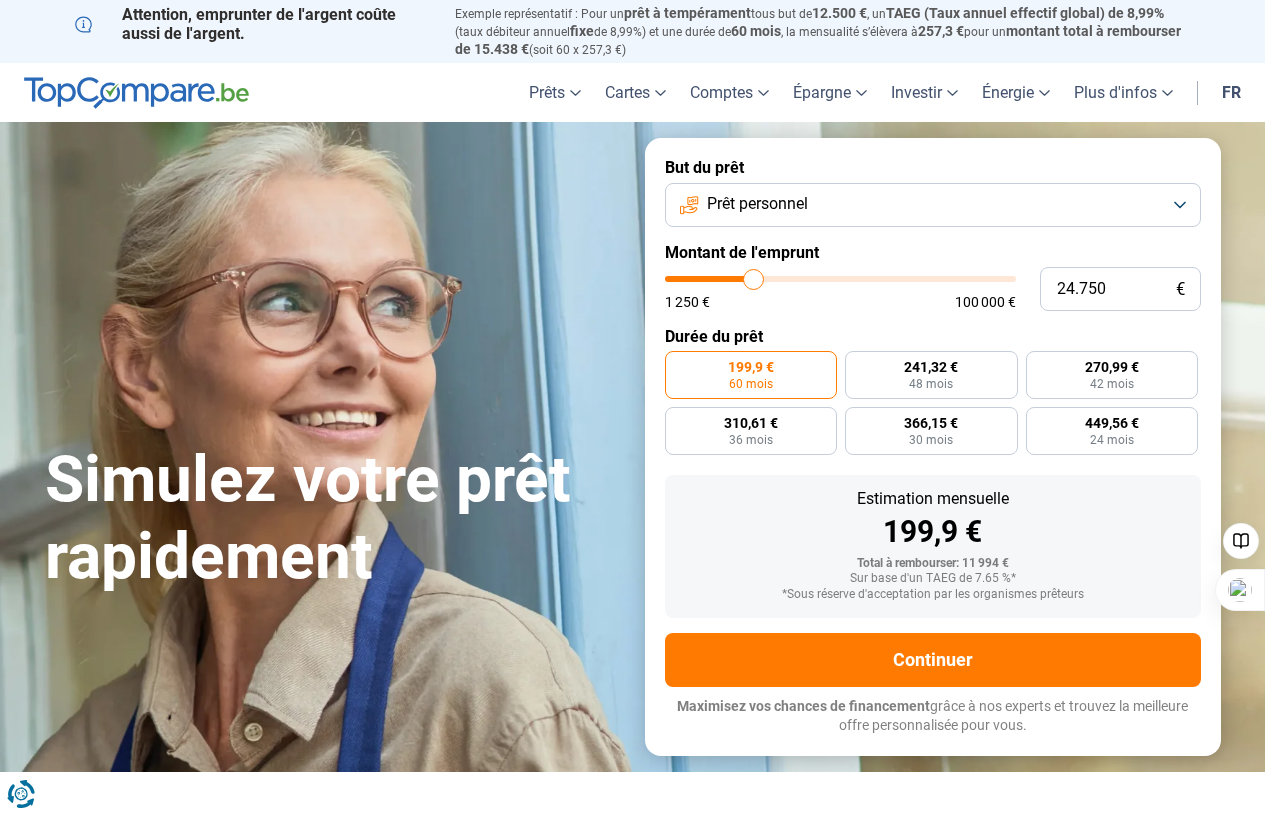 type on "25.000" 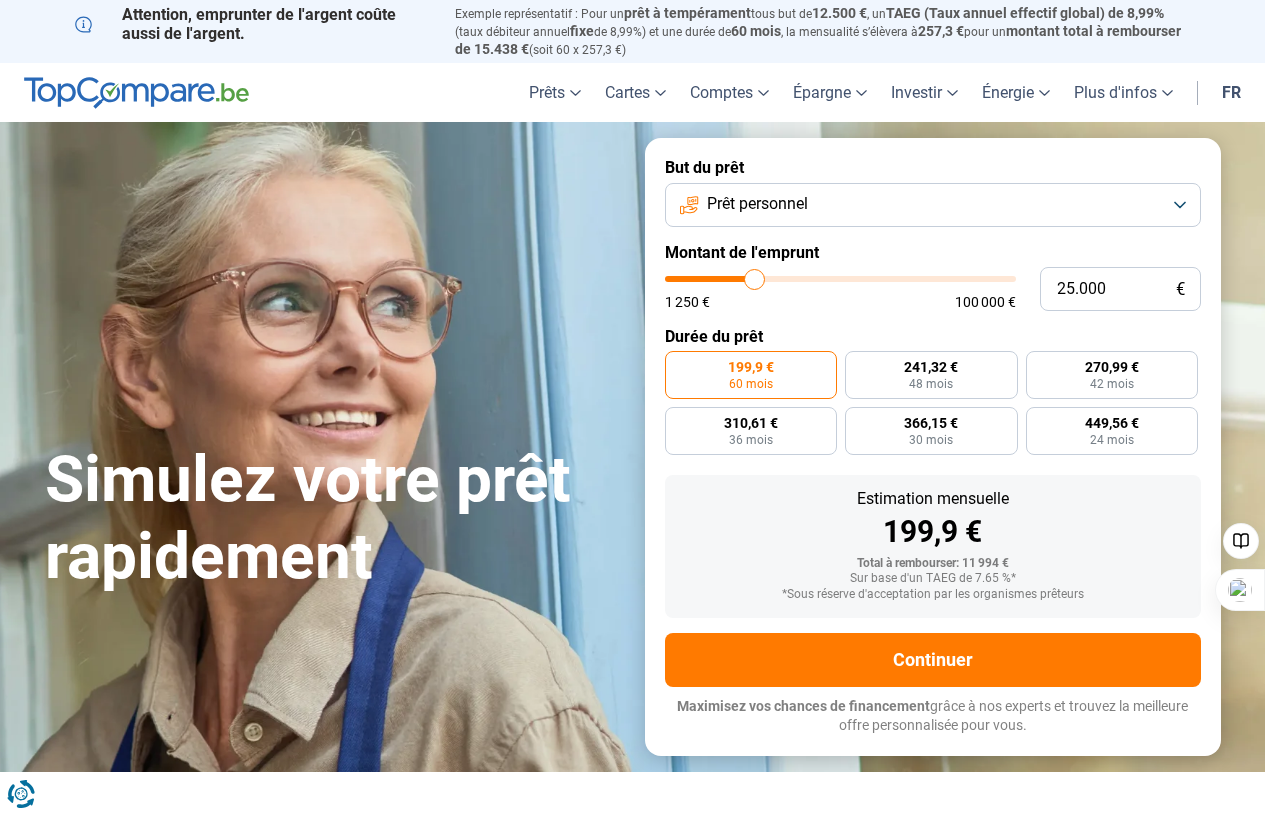 type on "25.250" 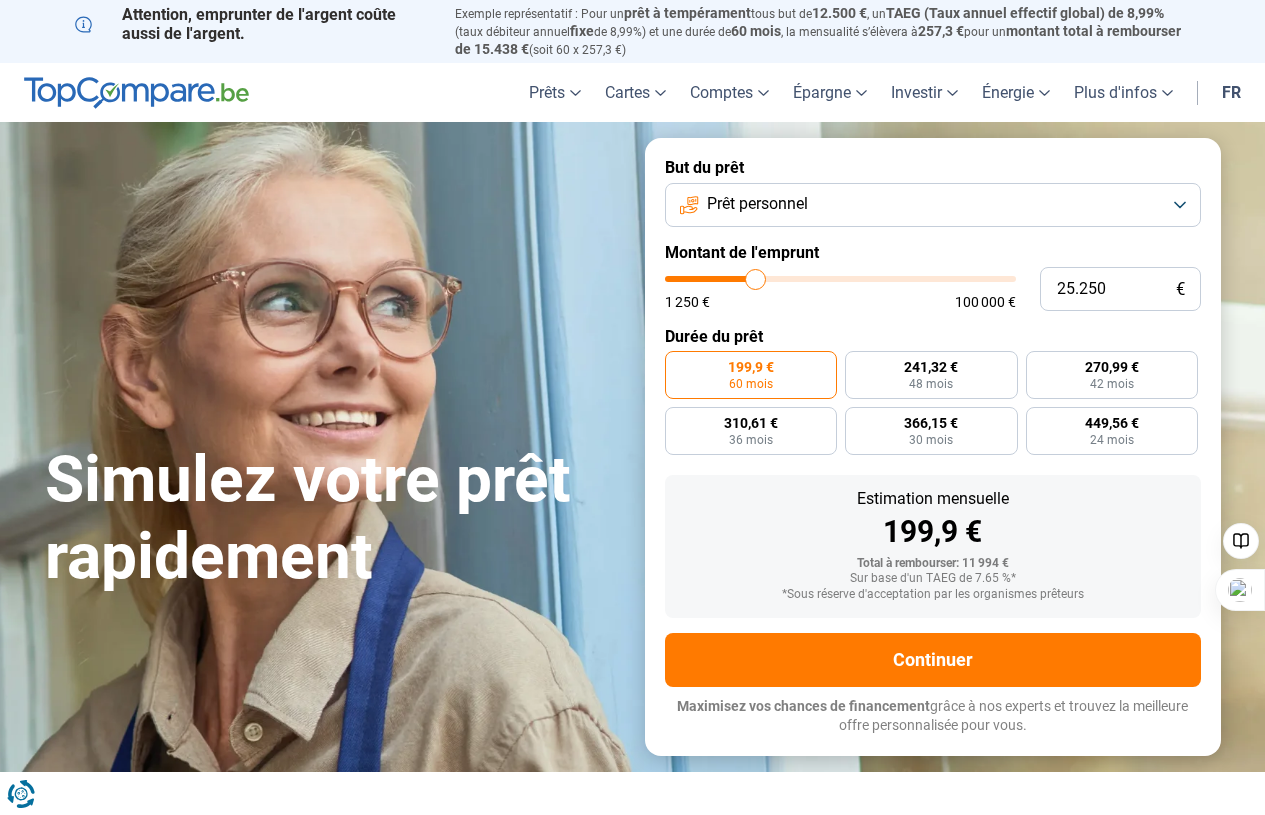 type on "26.000" 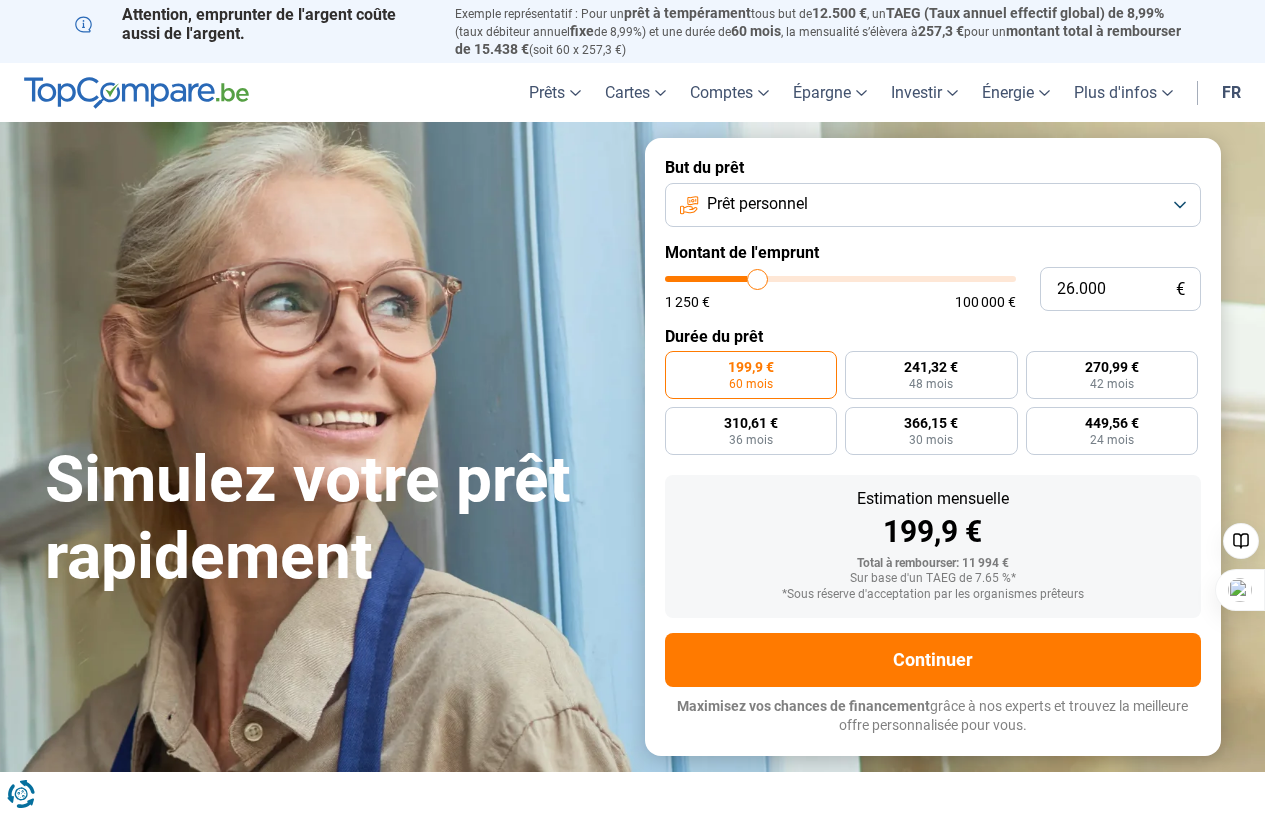 type on "26.500" 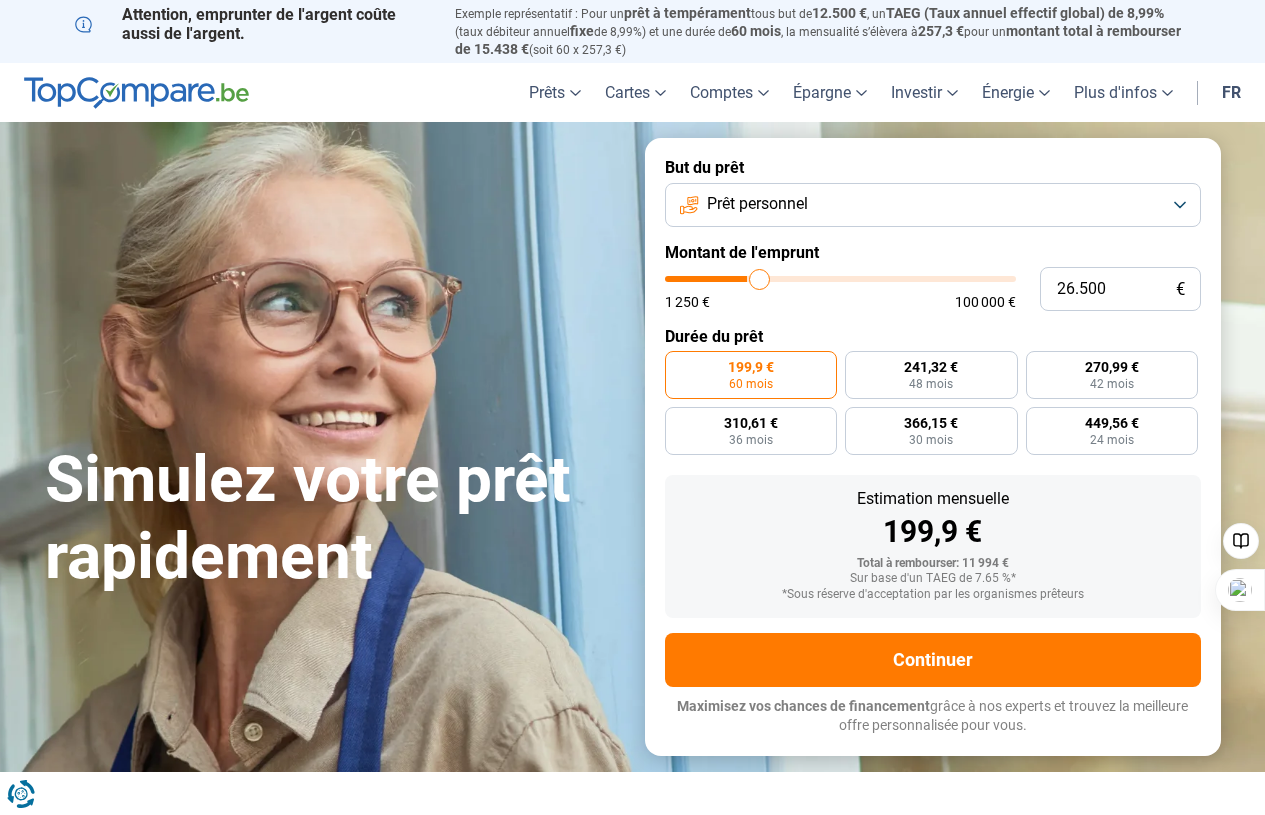 type on "26.750" 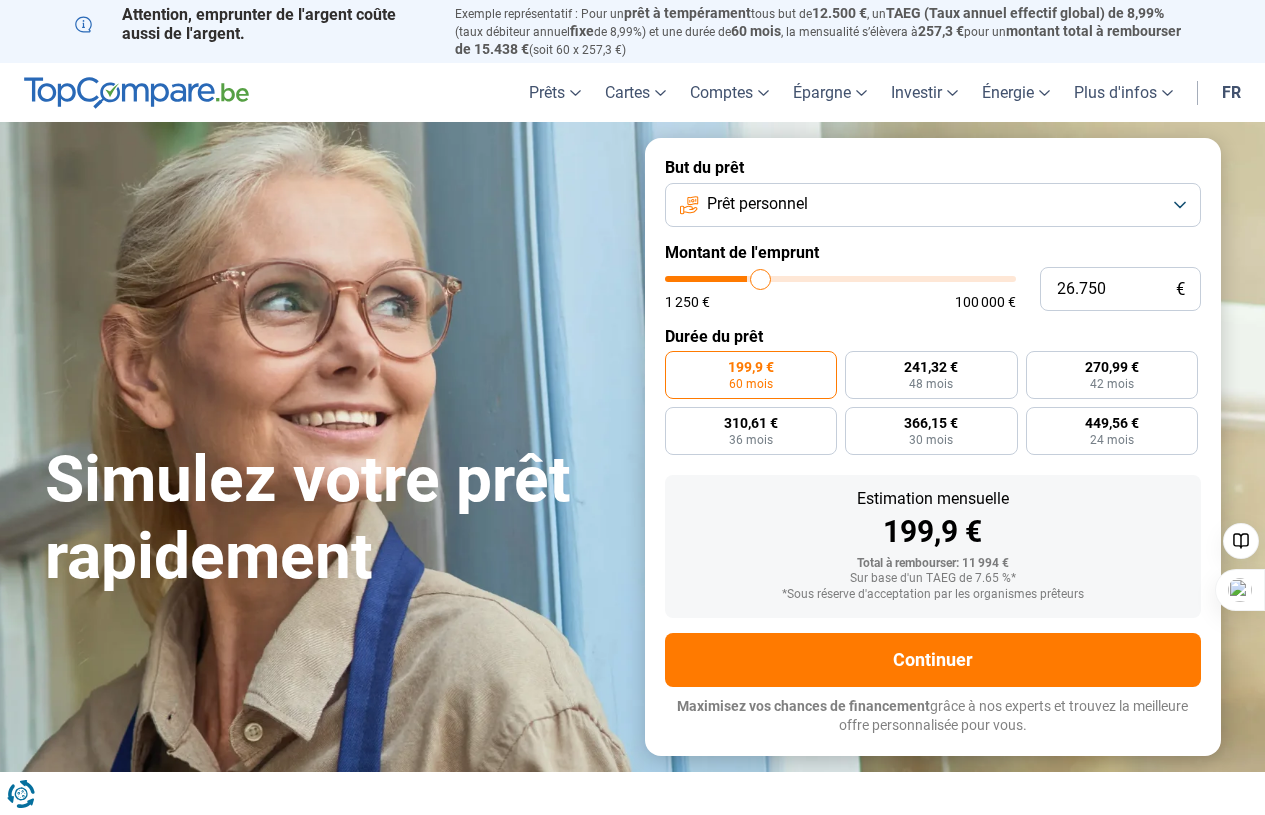 type on "27.250" 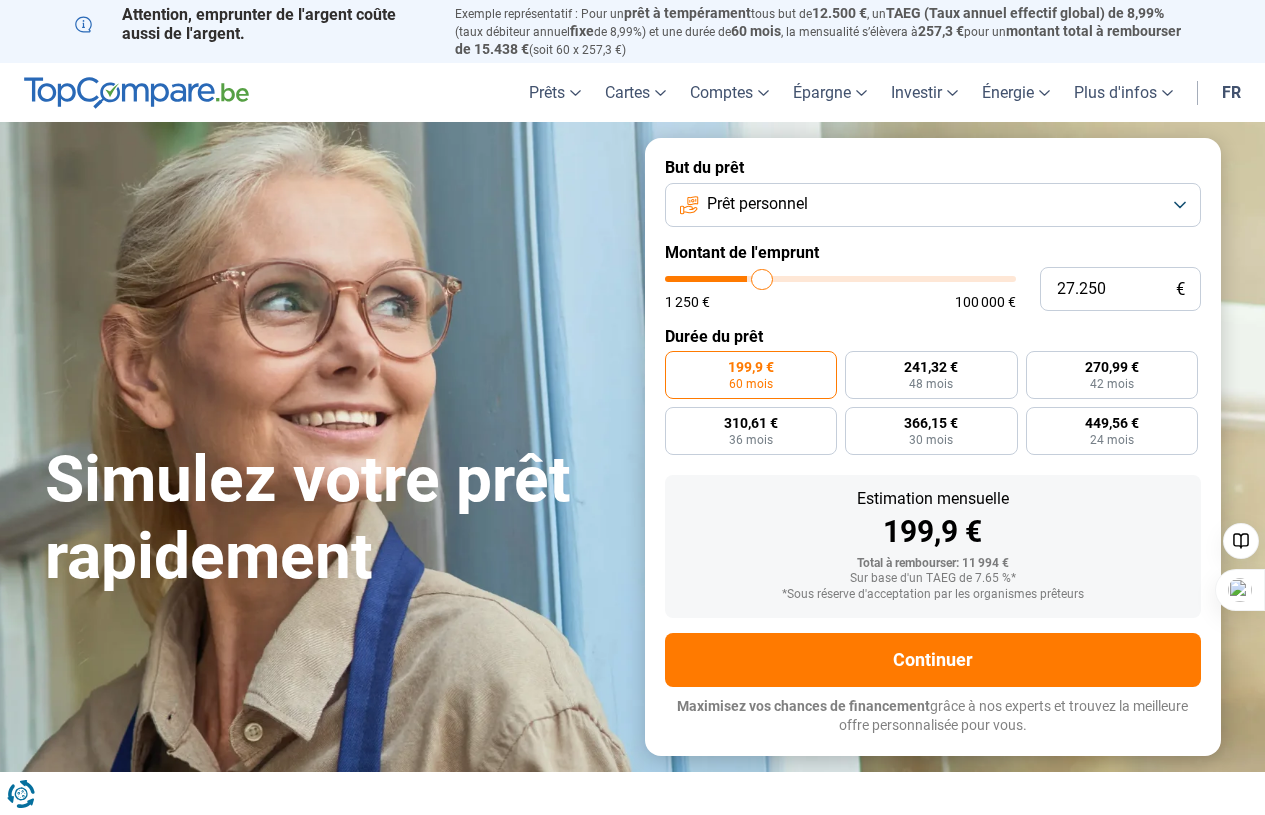 type on "27.750" 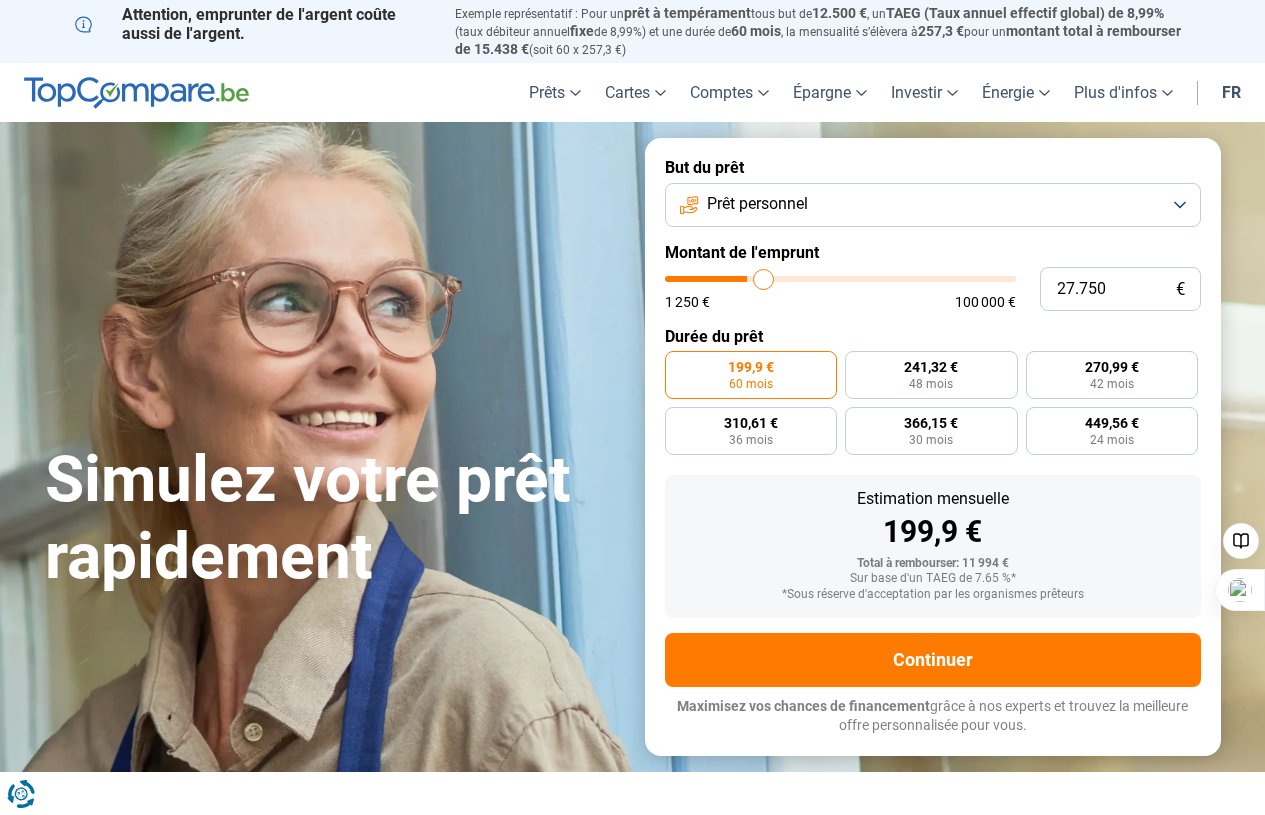 type on "28.750" 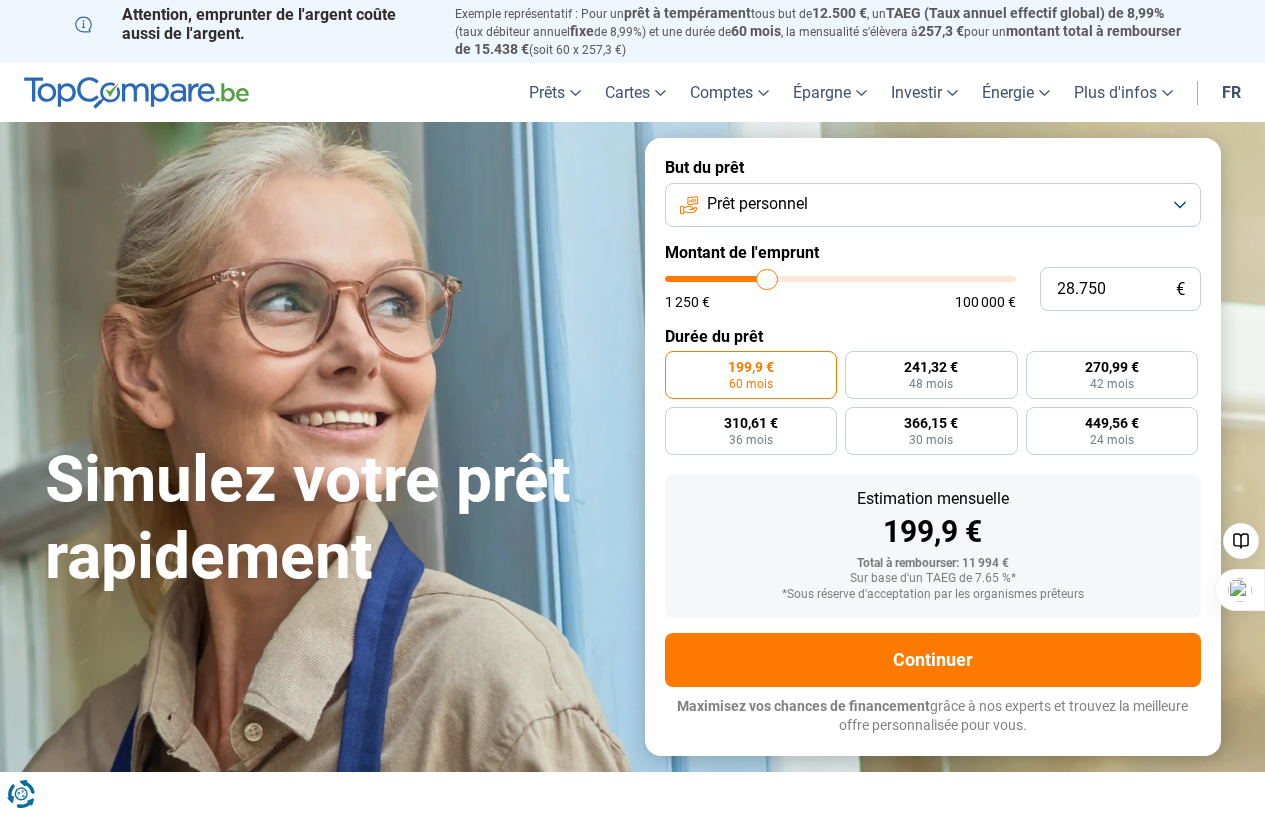 type on "29.250" 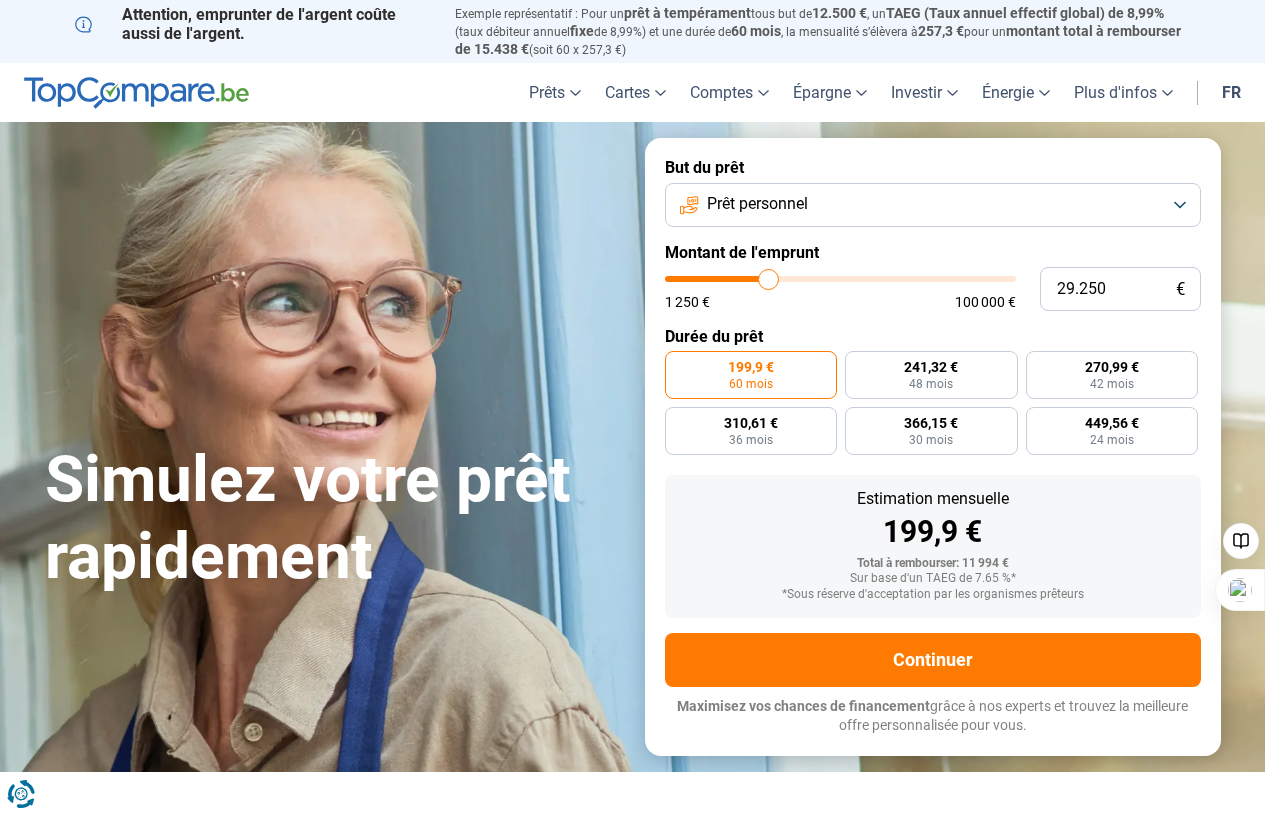 type on "29.750" 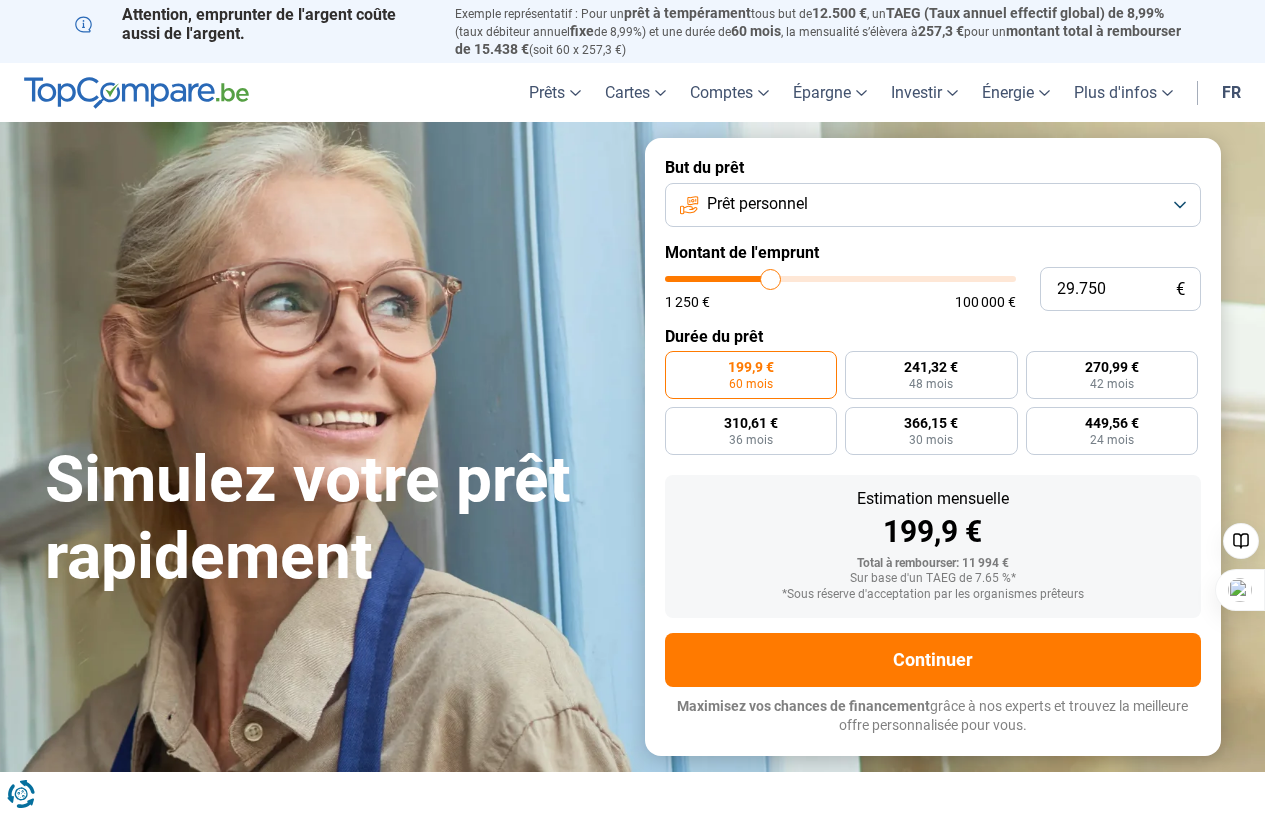 type on "30.250" 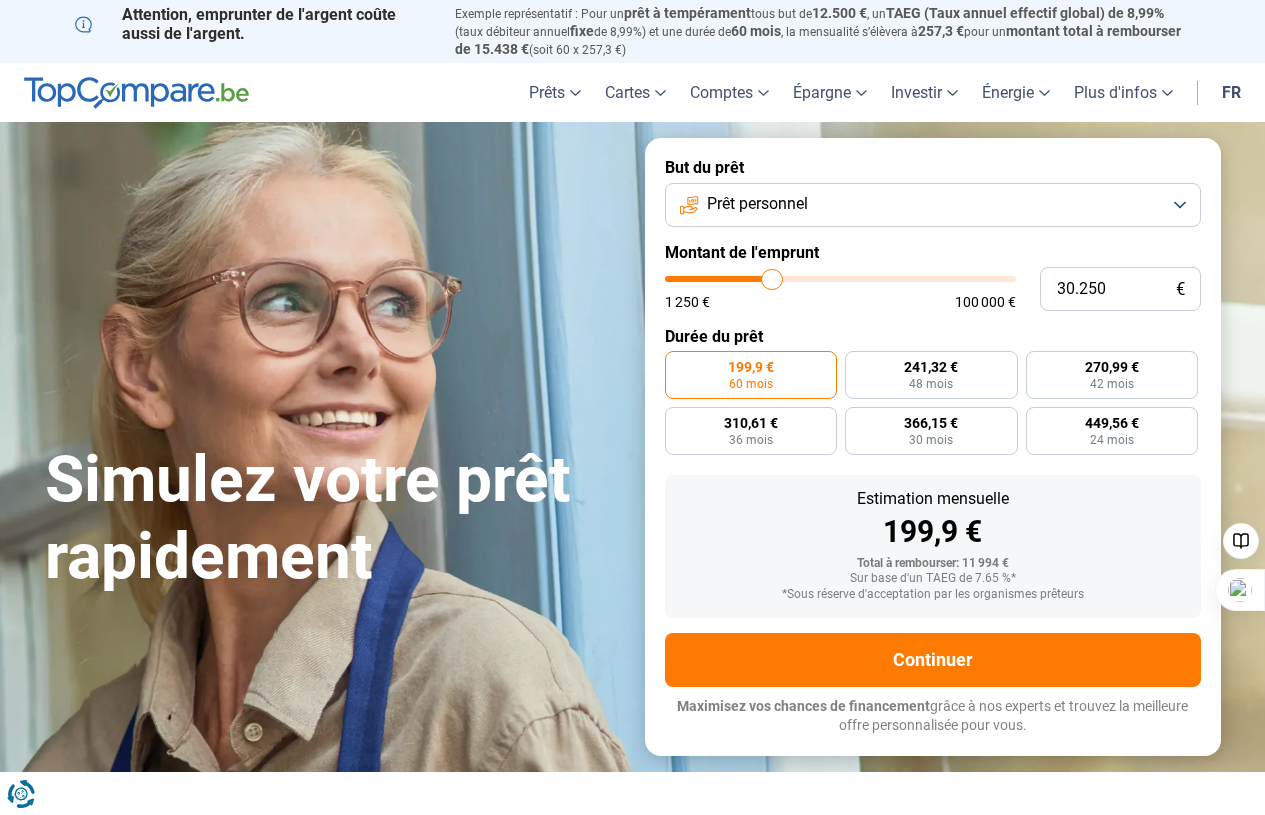 type on "30.500" 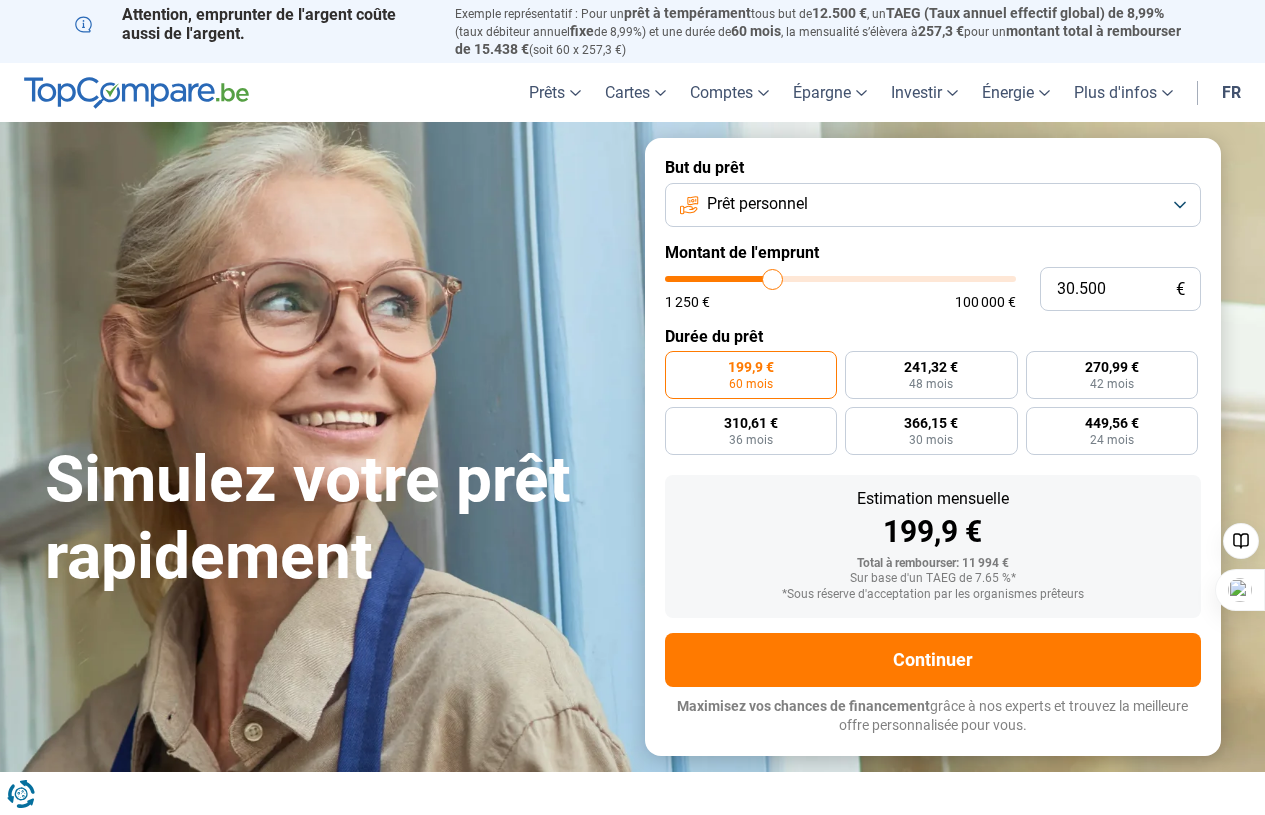 type on "31.000" 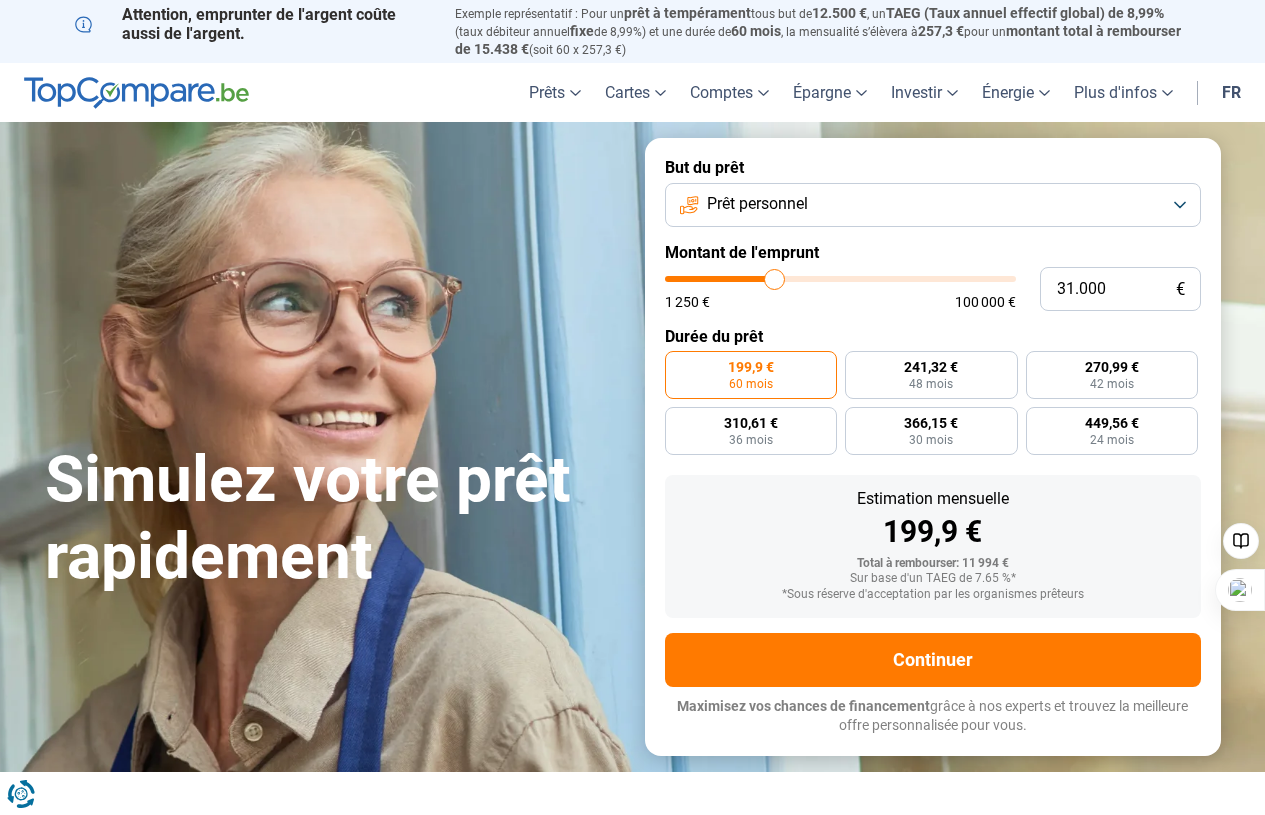 type on "31.250" 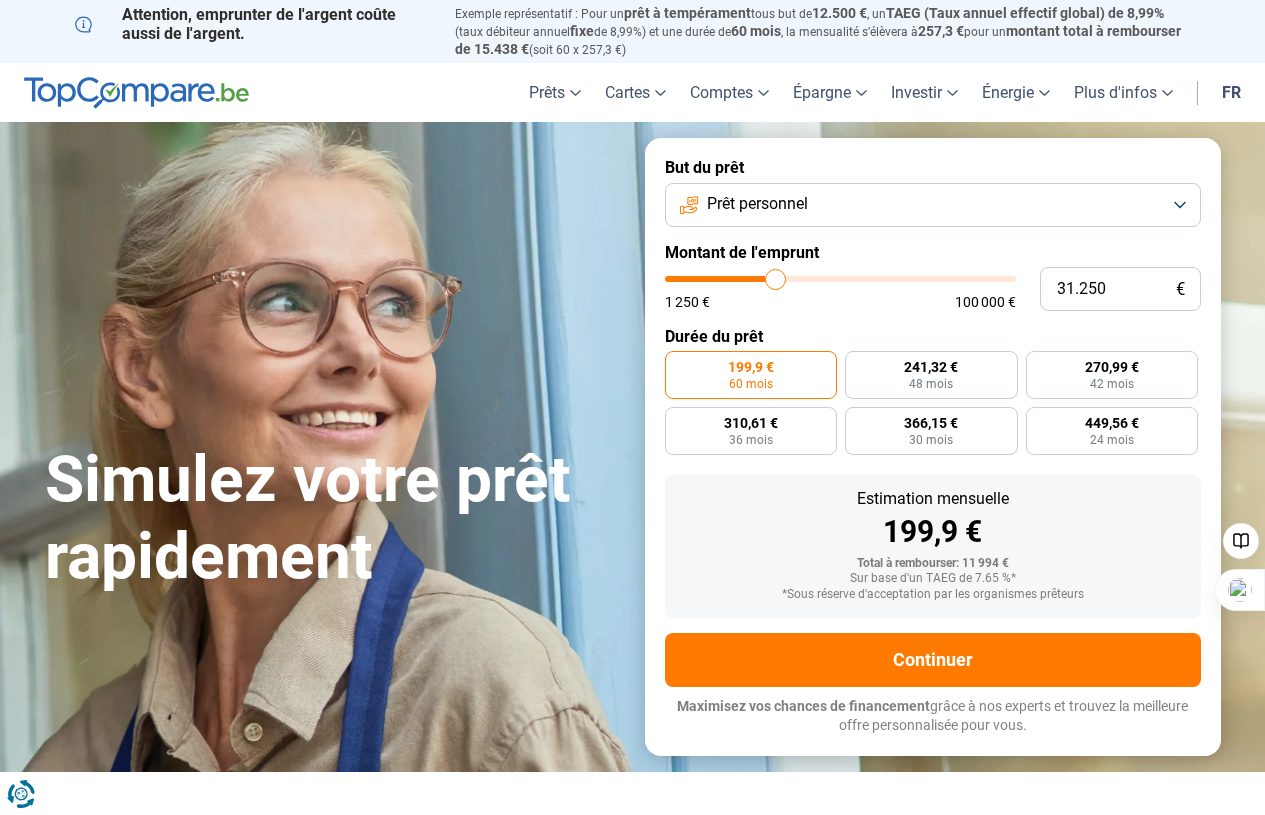 type on "32.000" 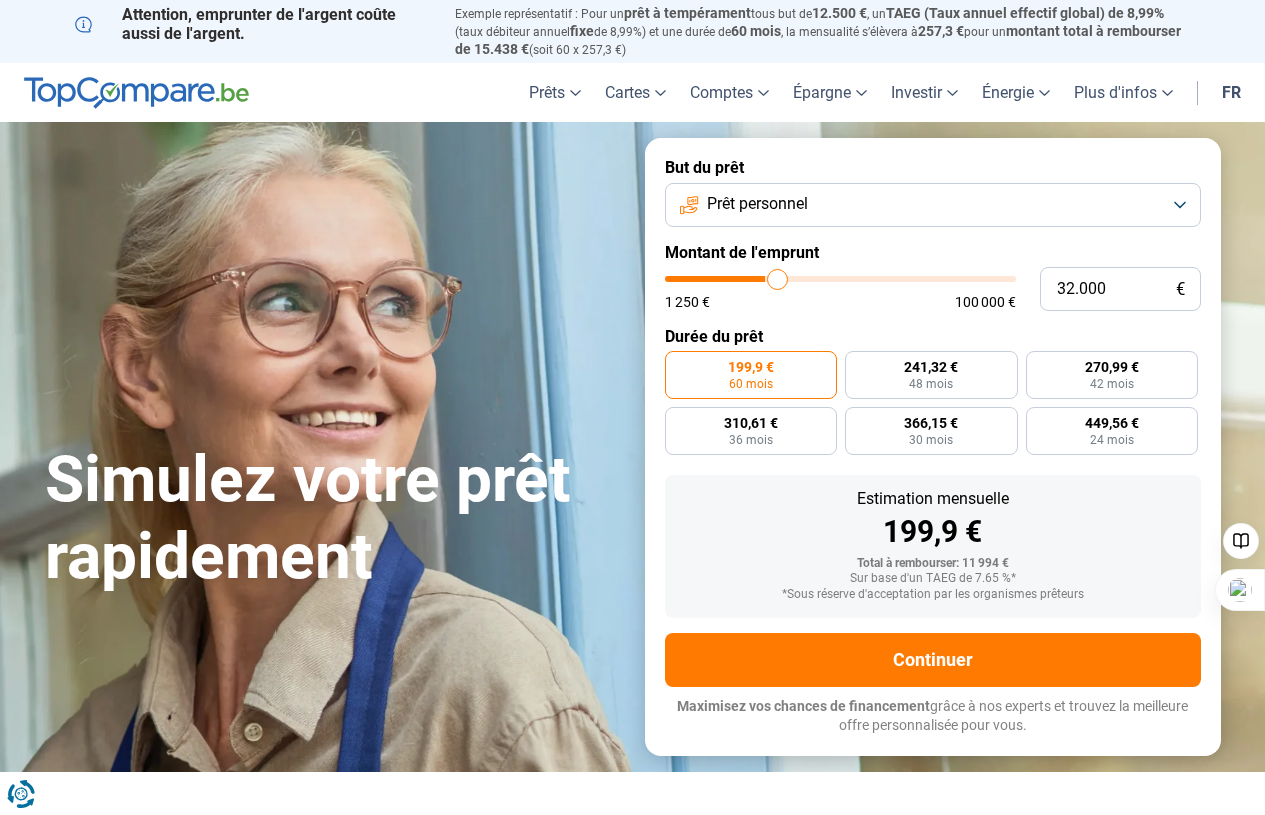 type on "32.500" 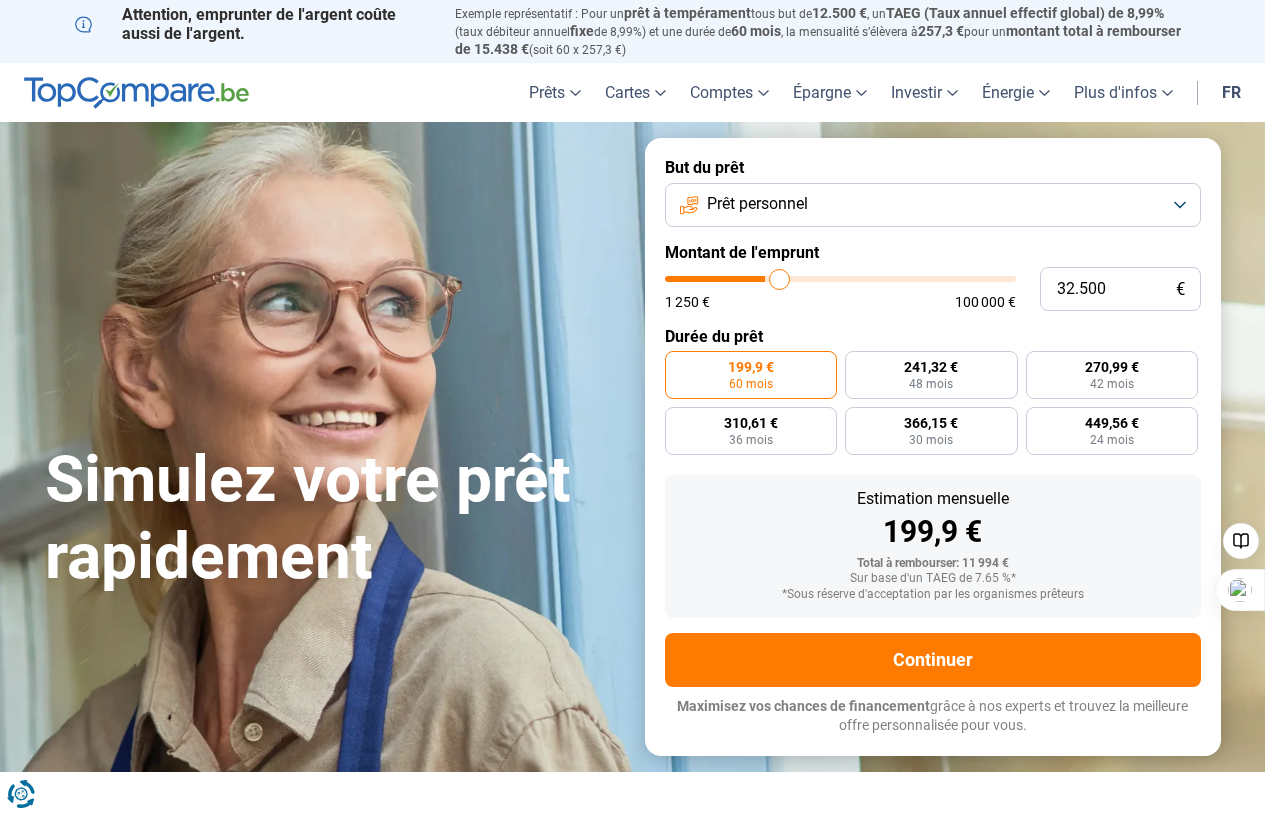 type on "33.500" 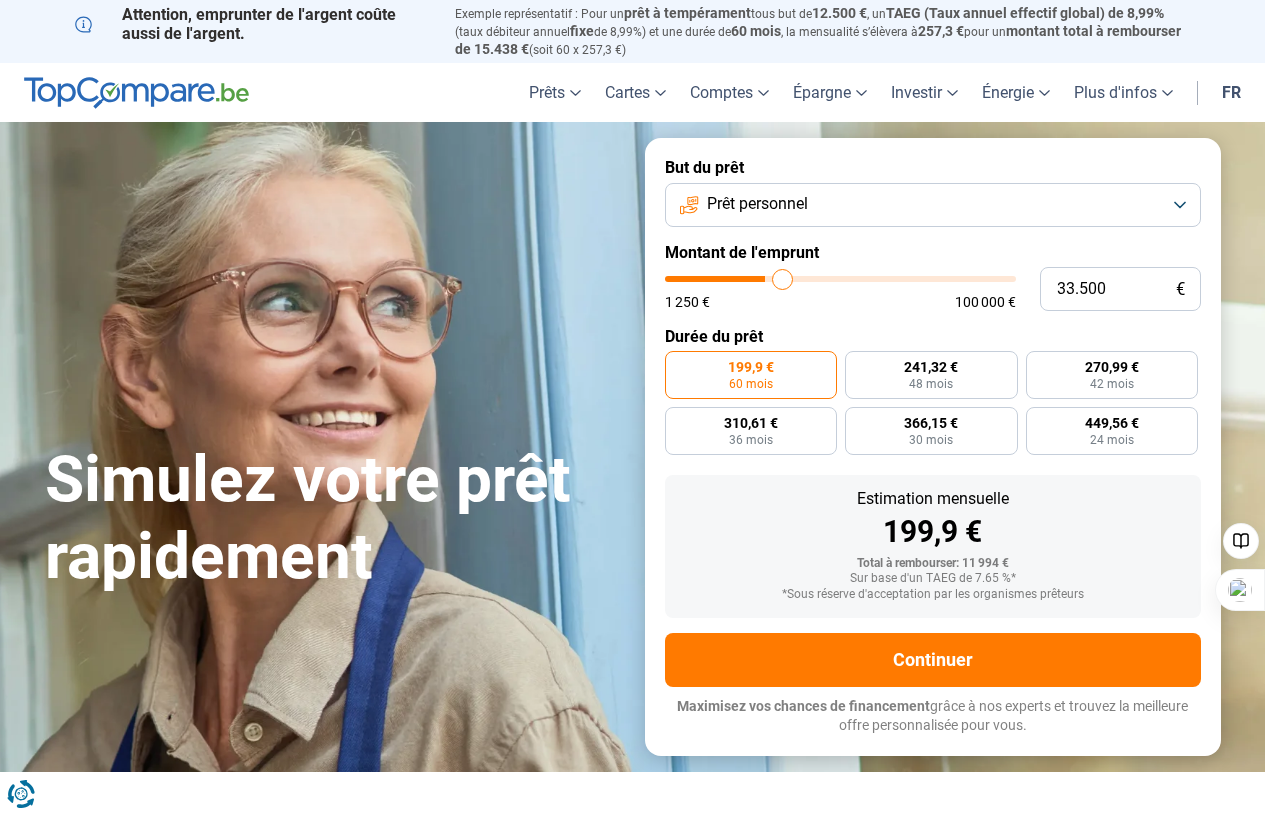 type on "34.750" 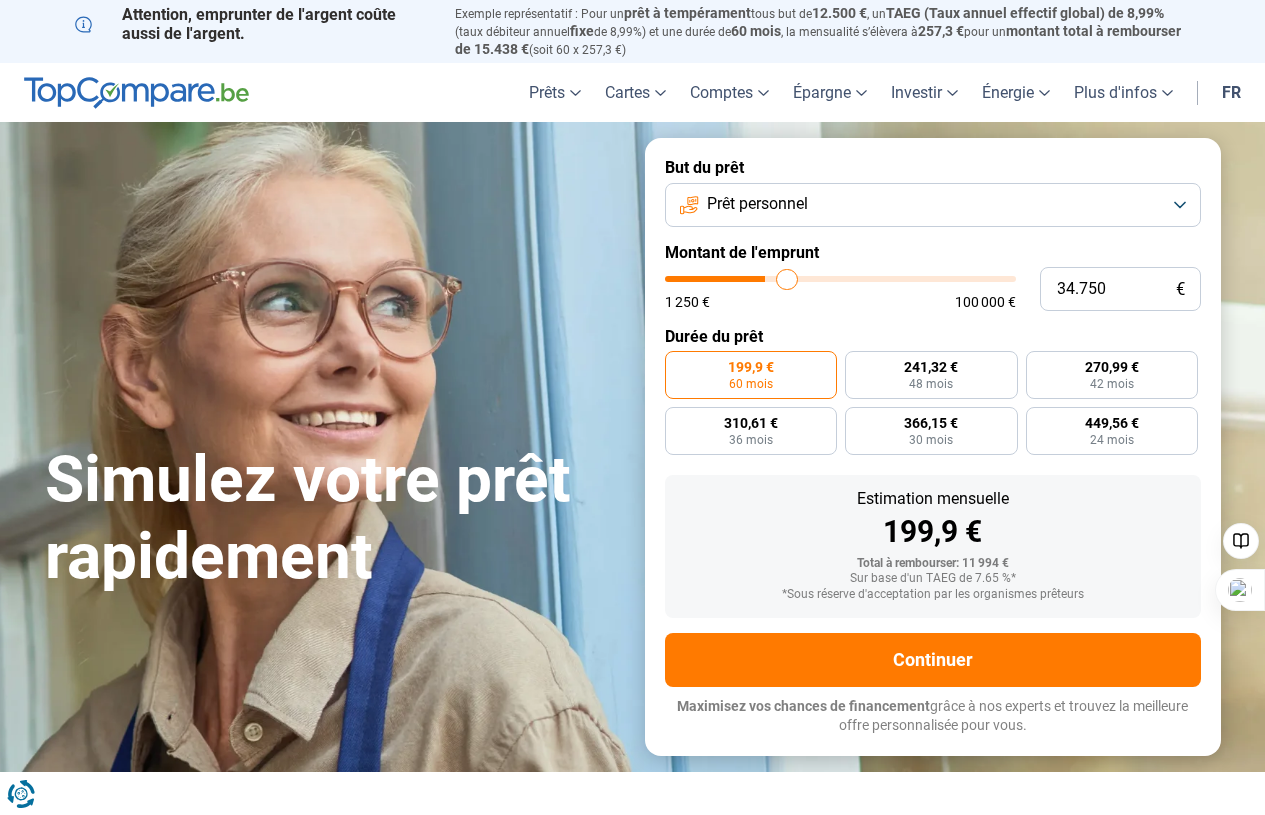 type on "35.750" 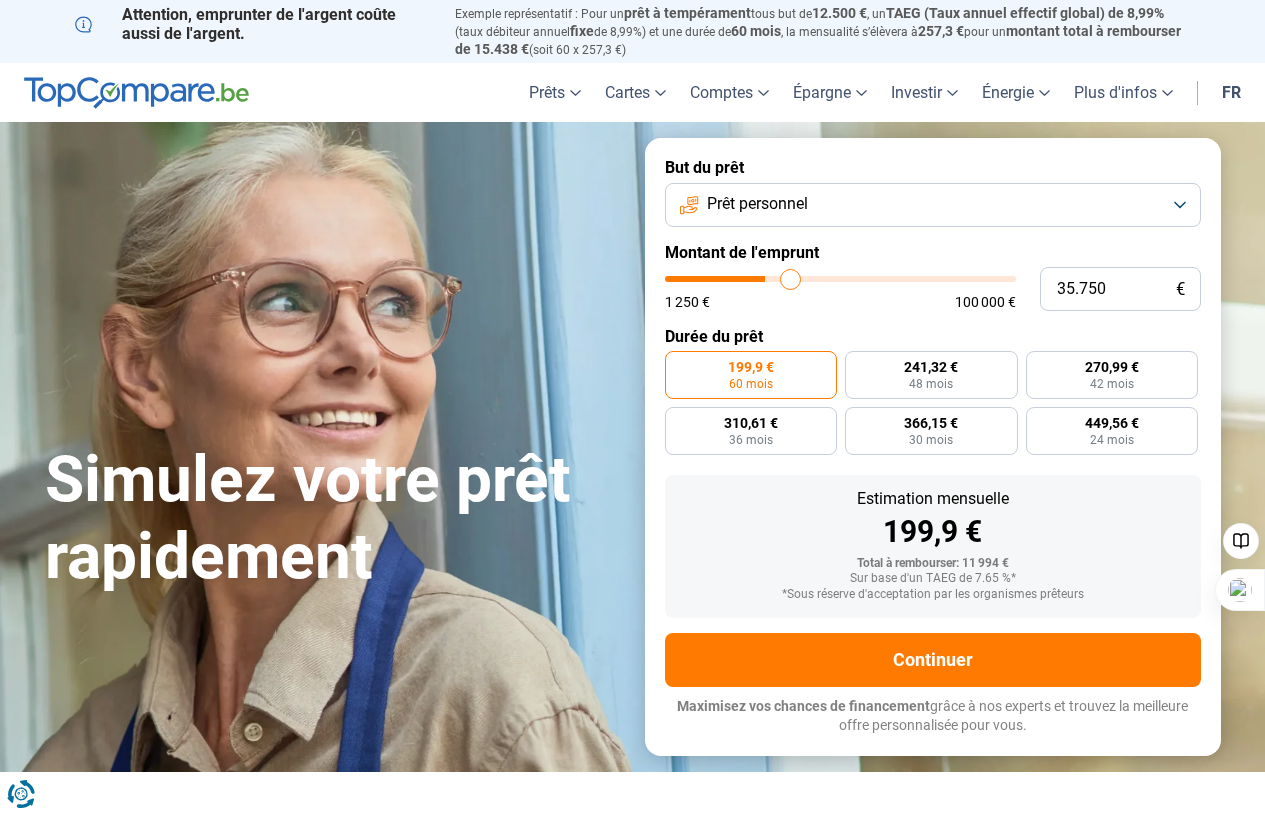 type on "36.750" 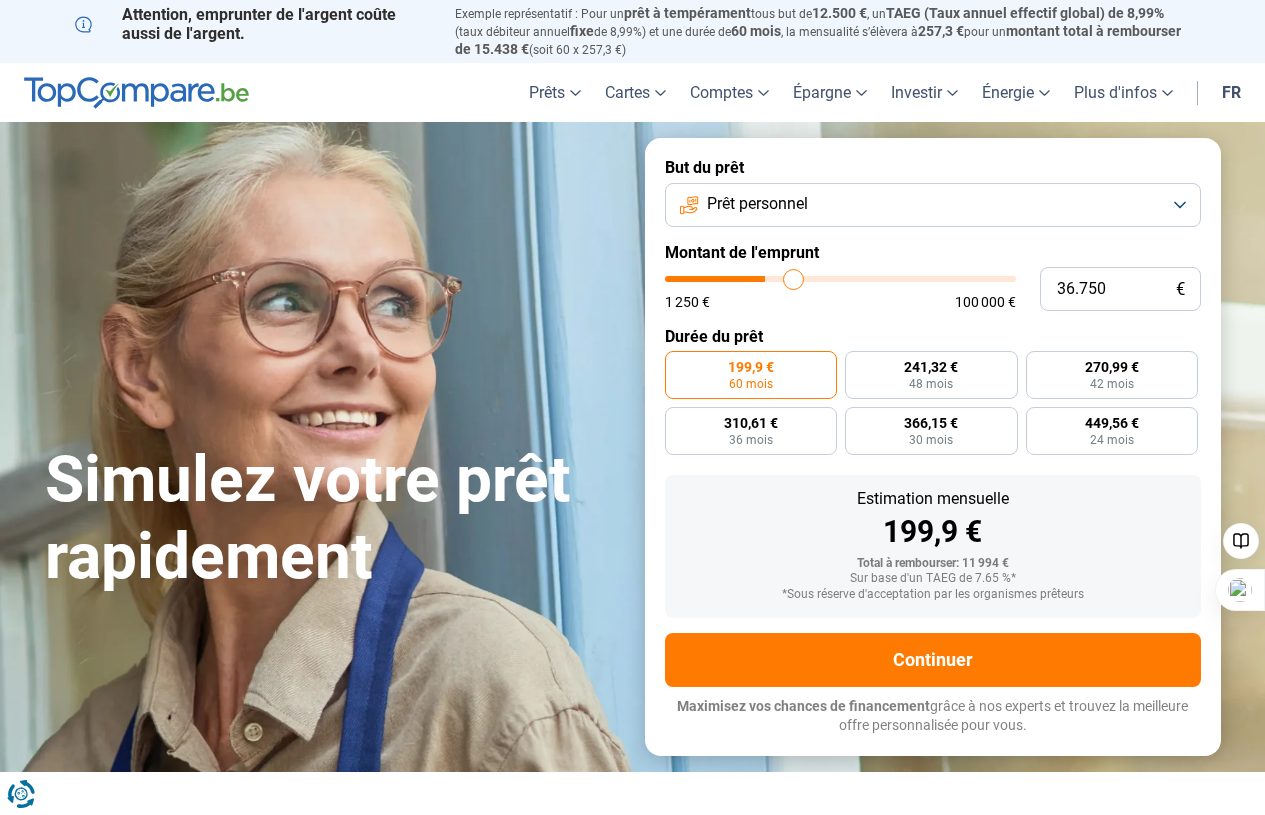 type on "37.250" 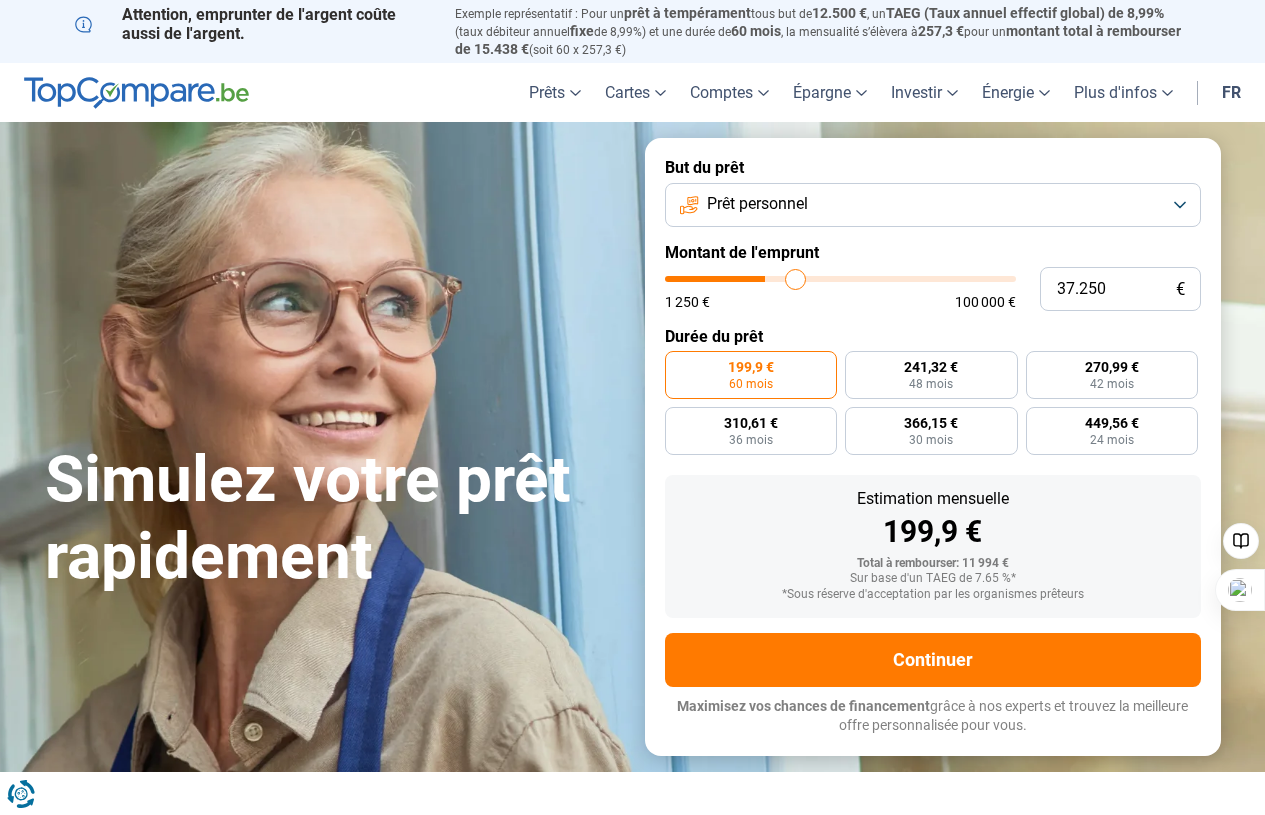 type on "38.250" 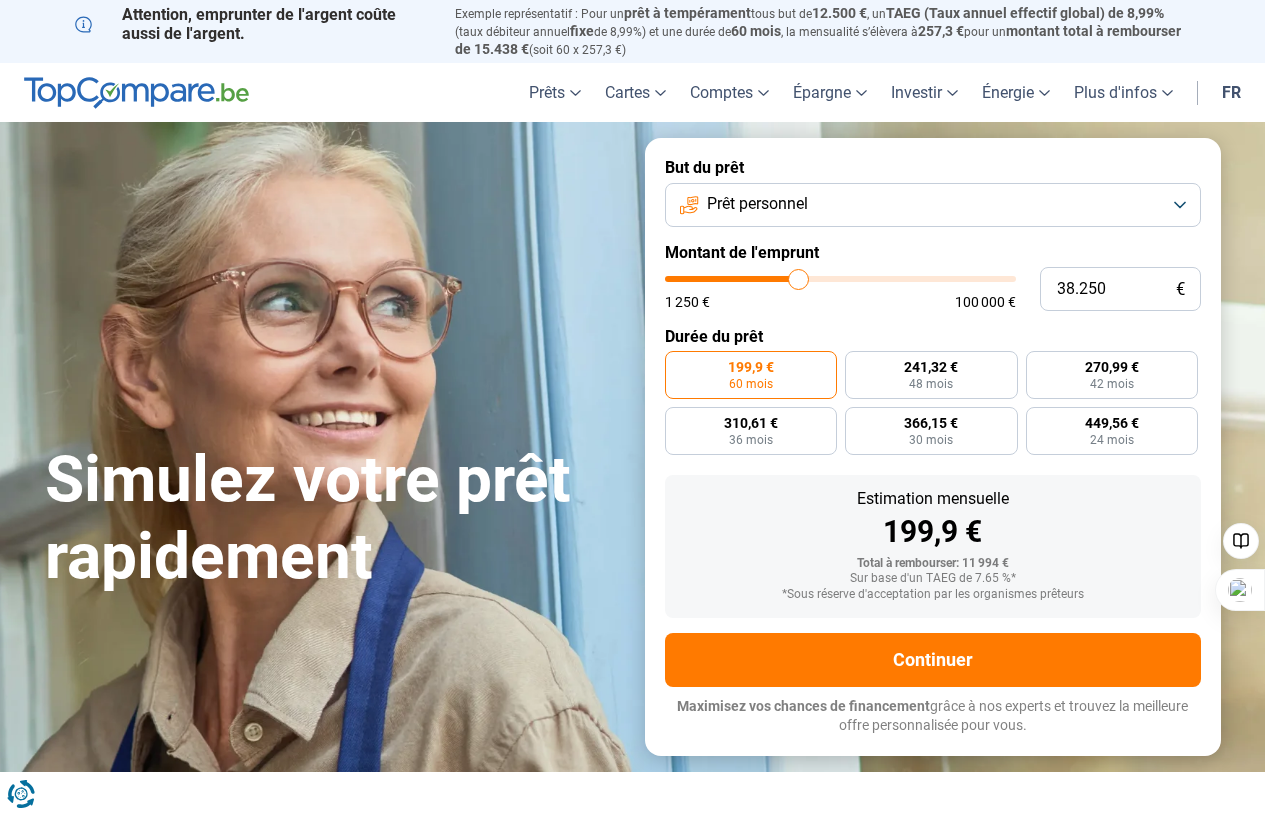 type on "38.750" 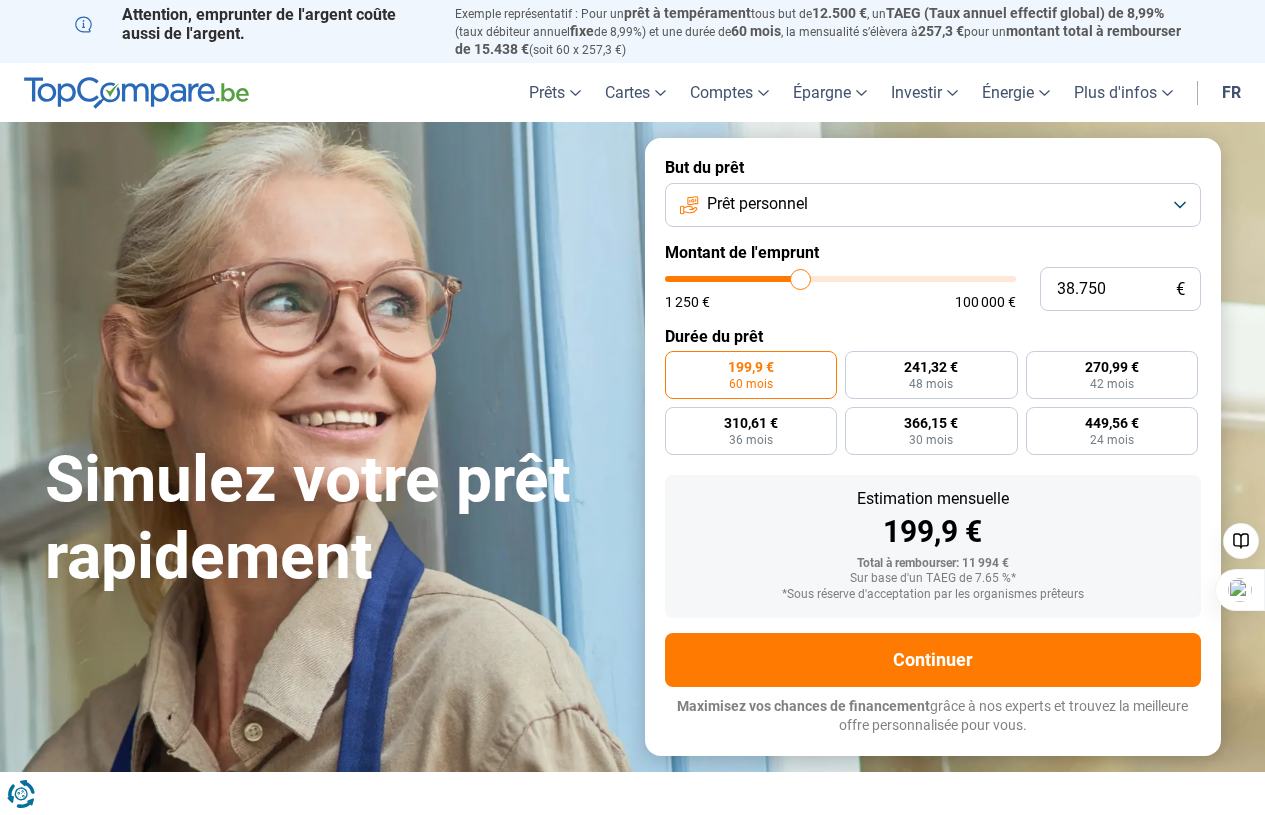 type on "39.500" 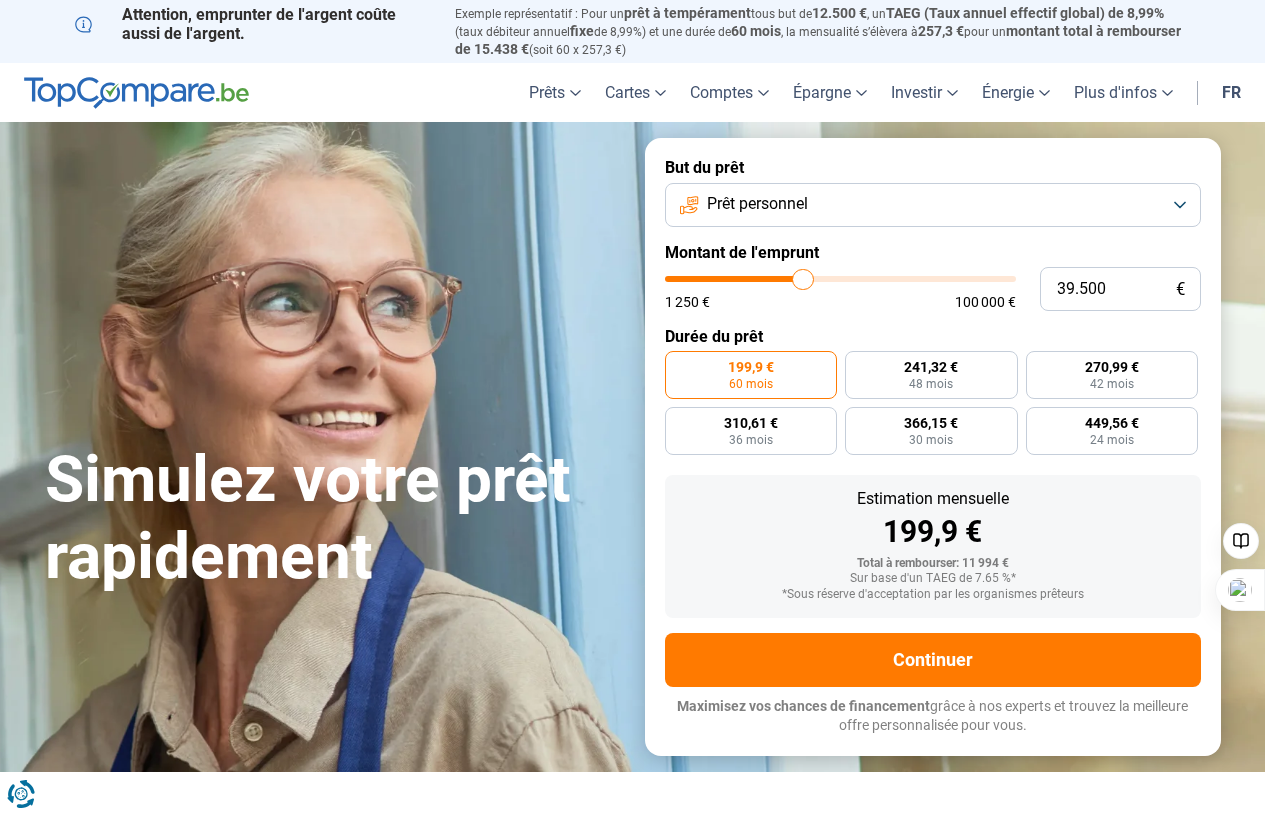 type on "39.750" 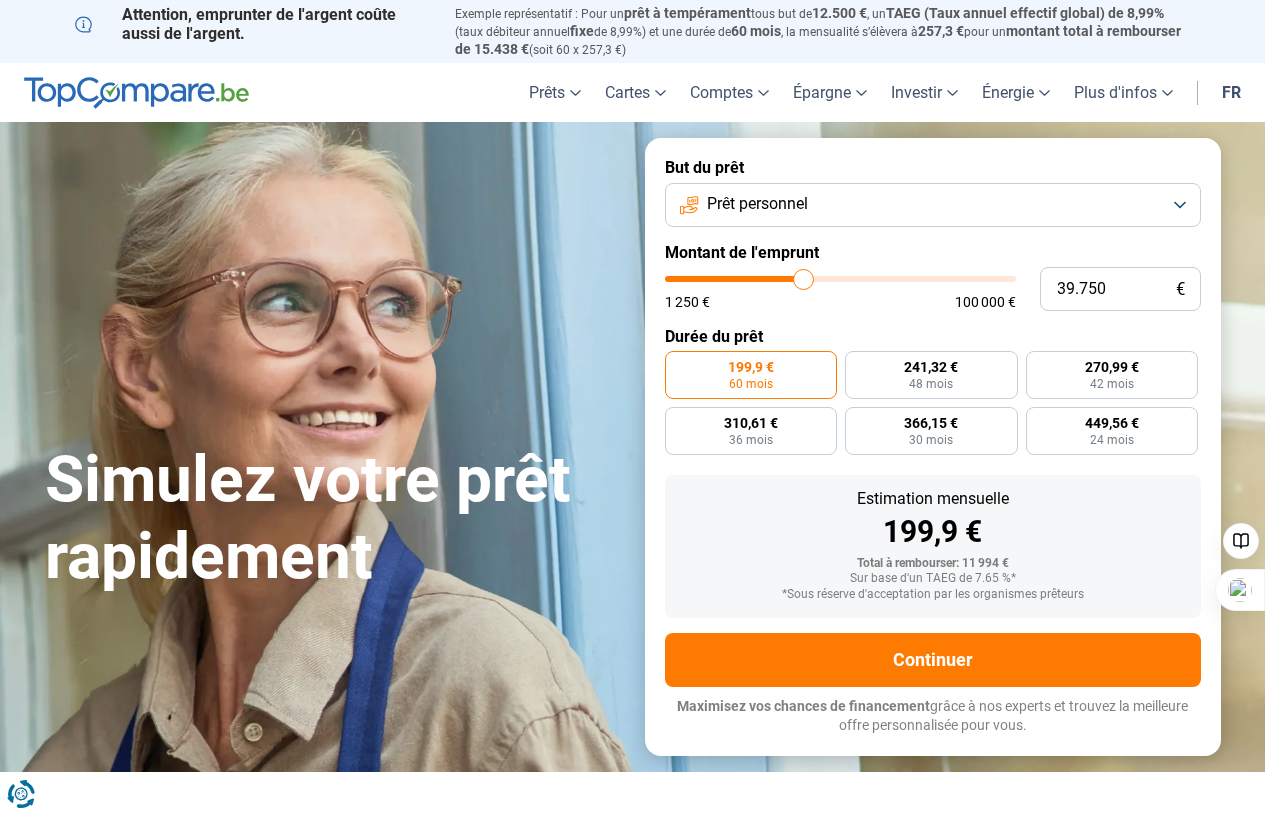 type on "40.250" 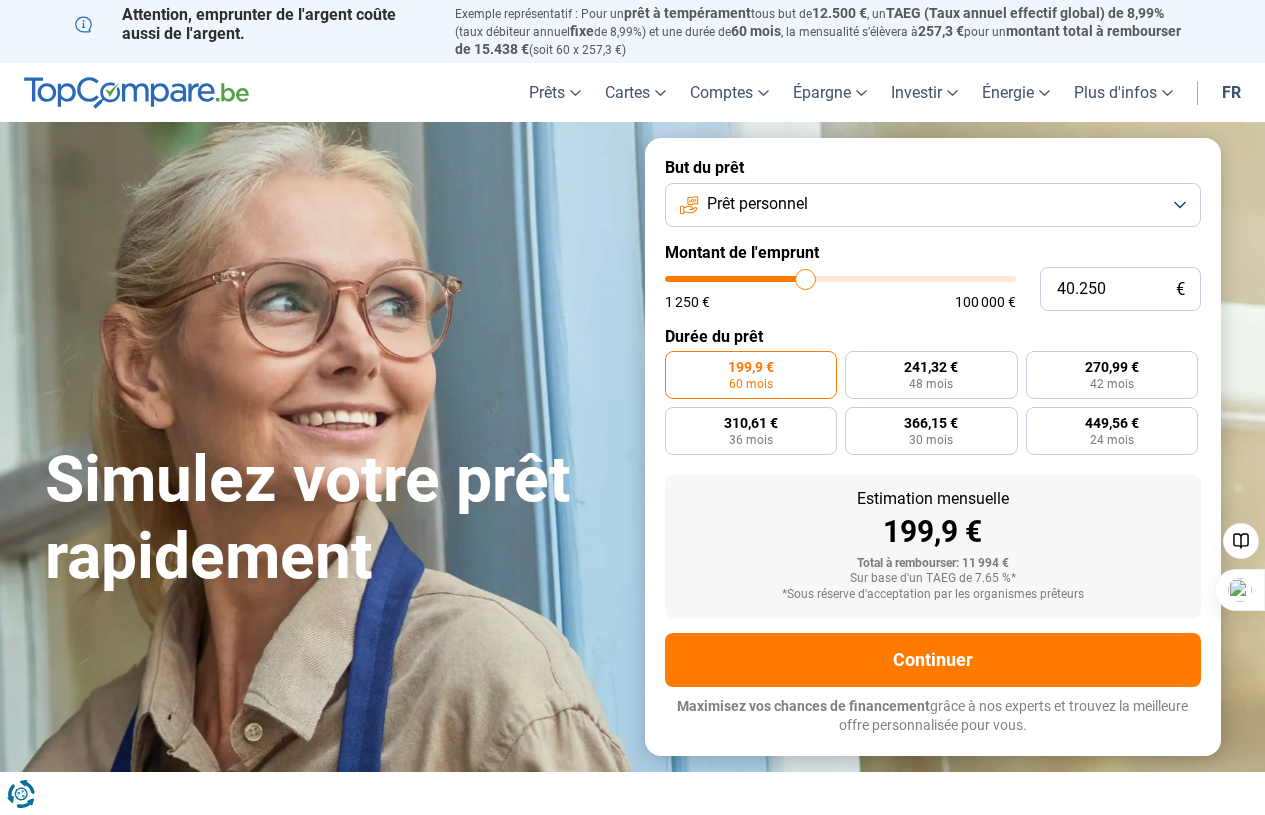 type on "41.000" 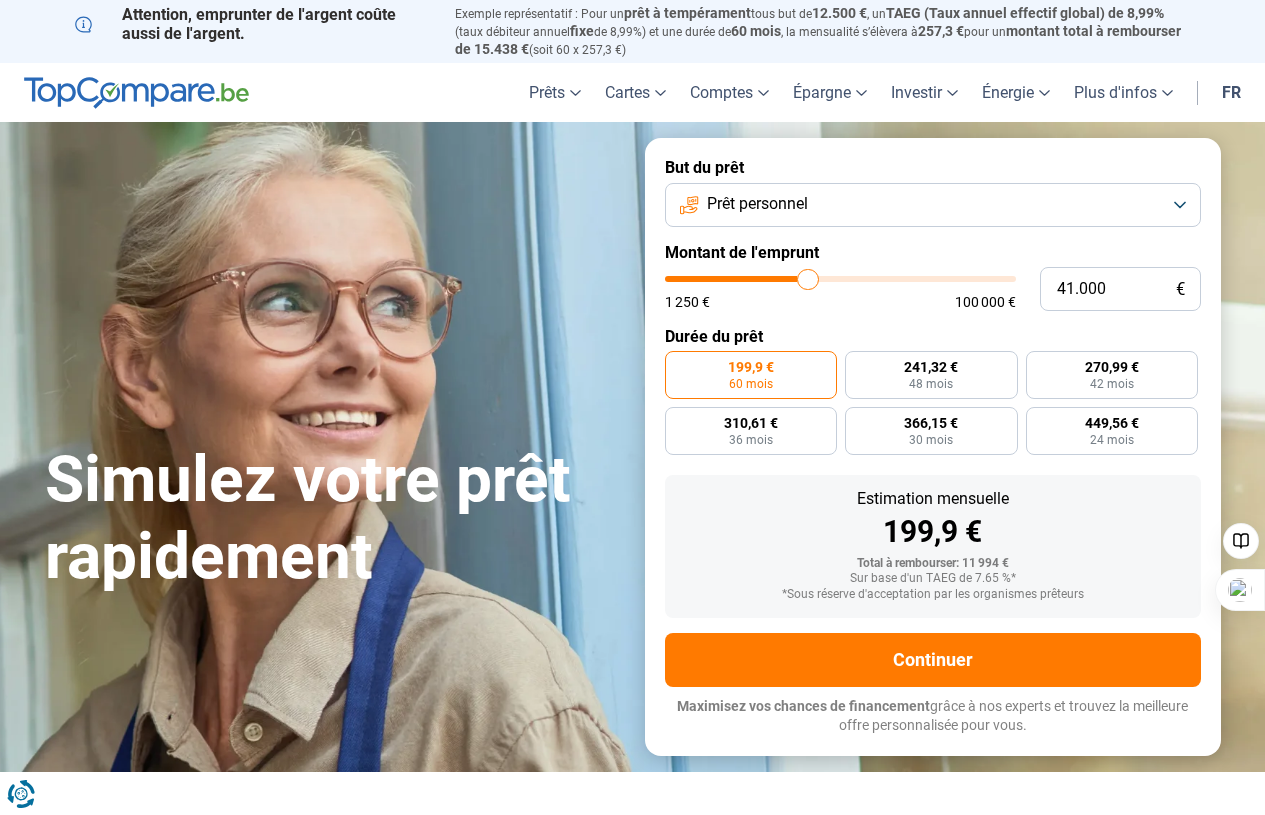 type on "41.500" 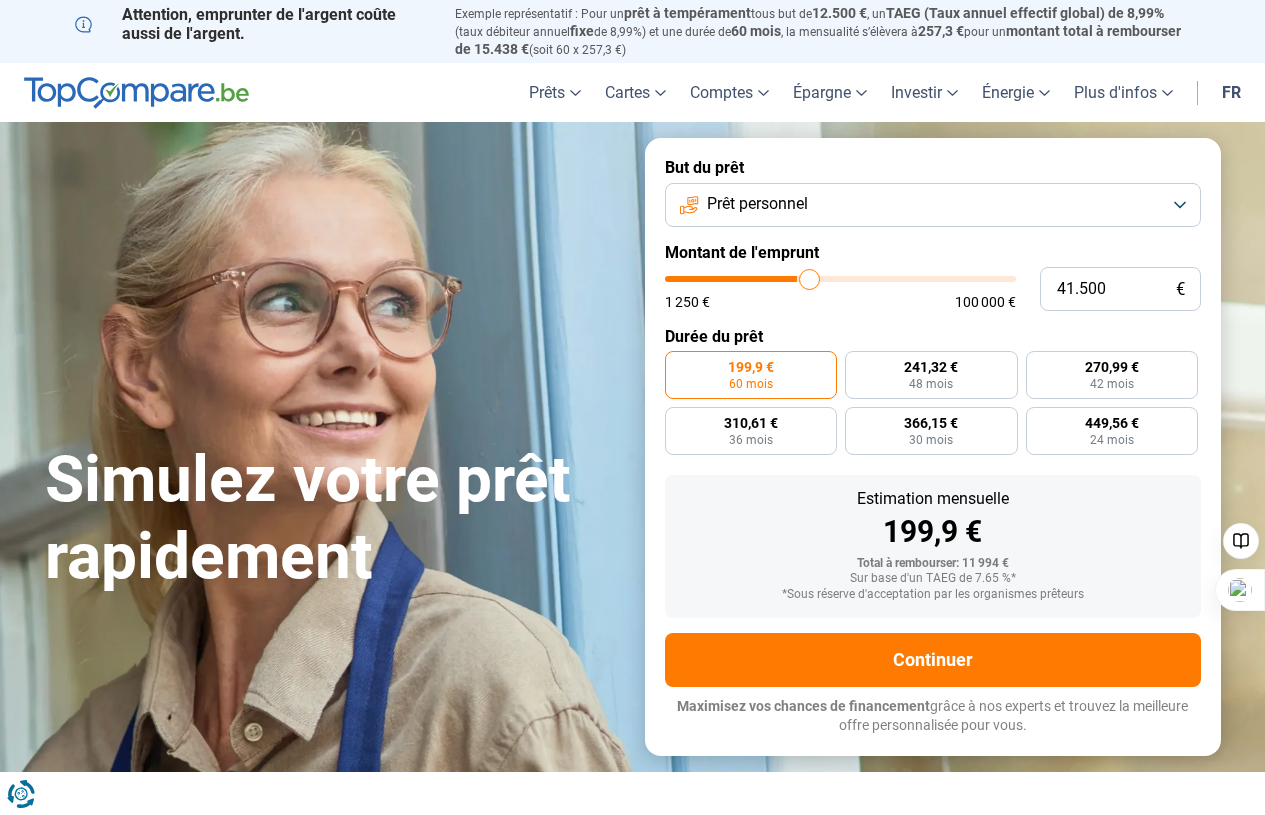 type on "42.500" 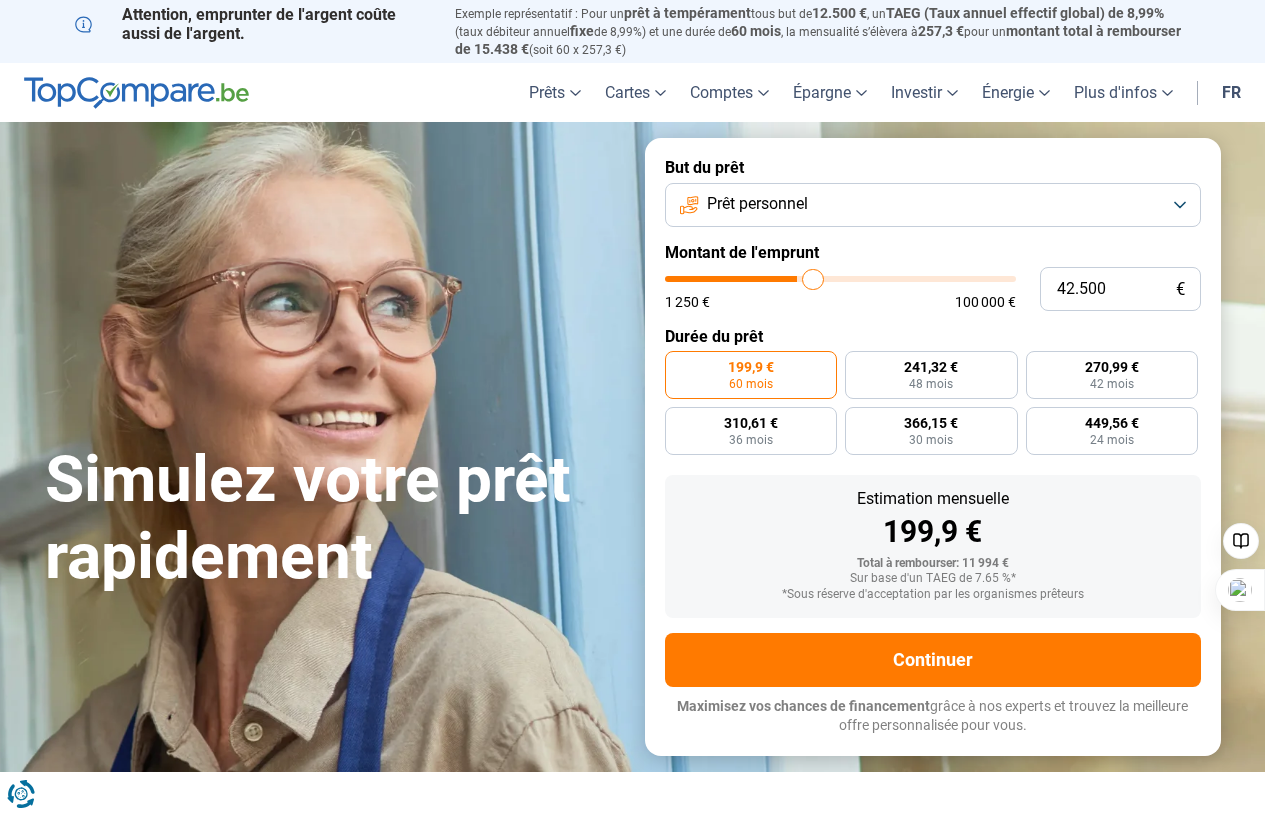 type on "43.000" 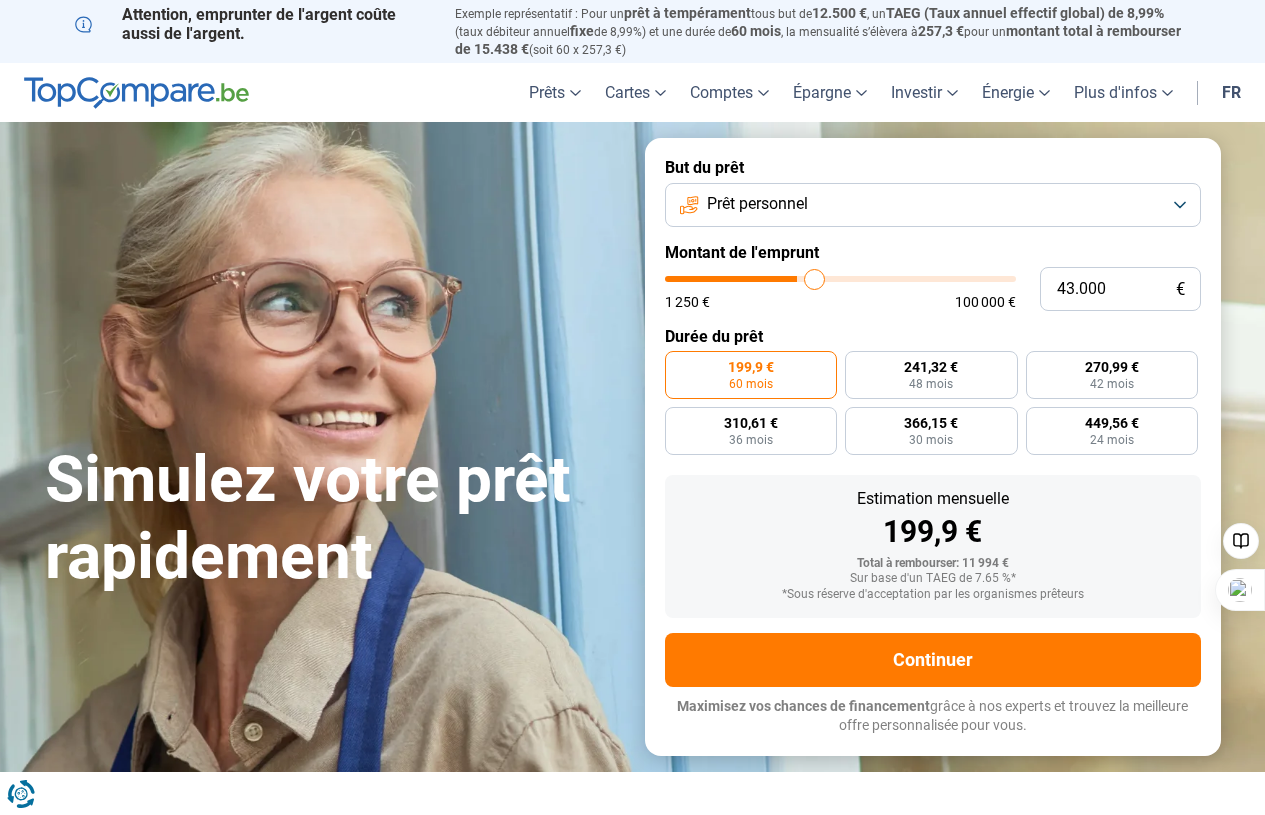 type on "43.500" 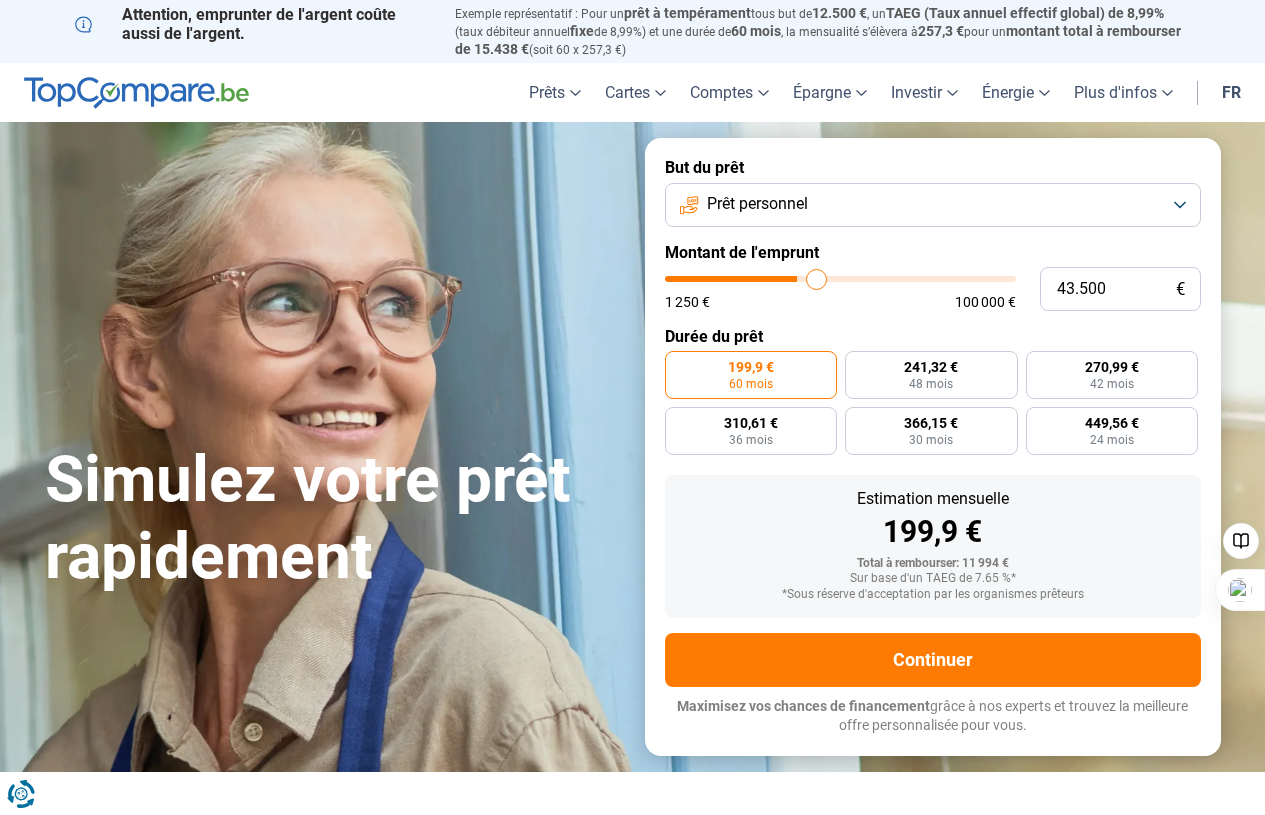 type on "43.750" 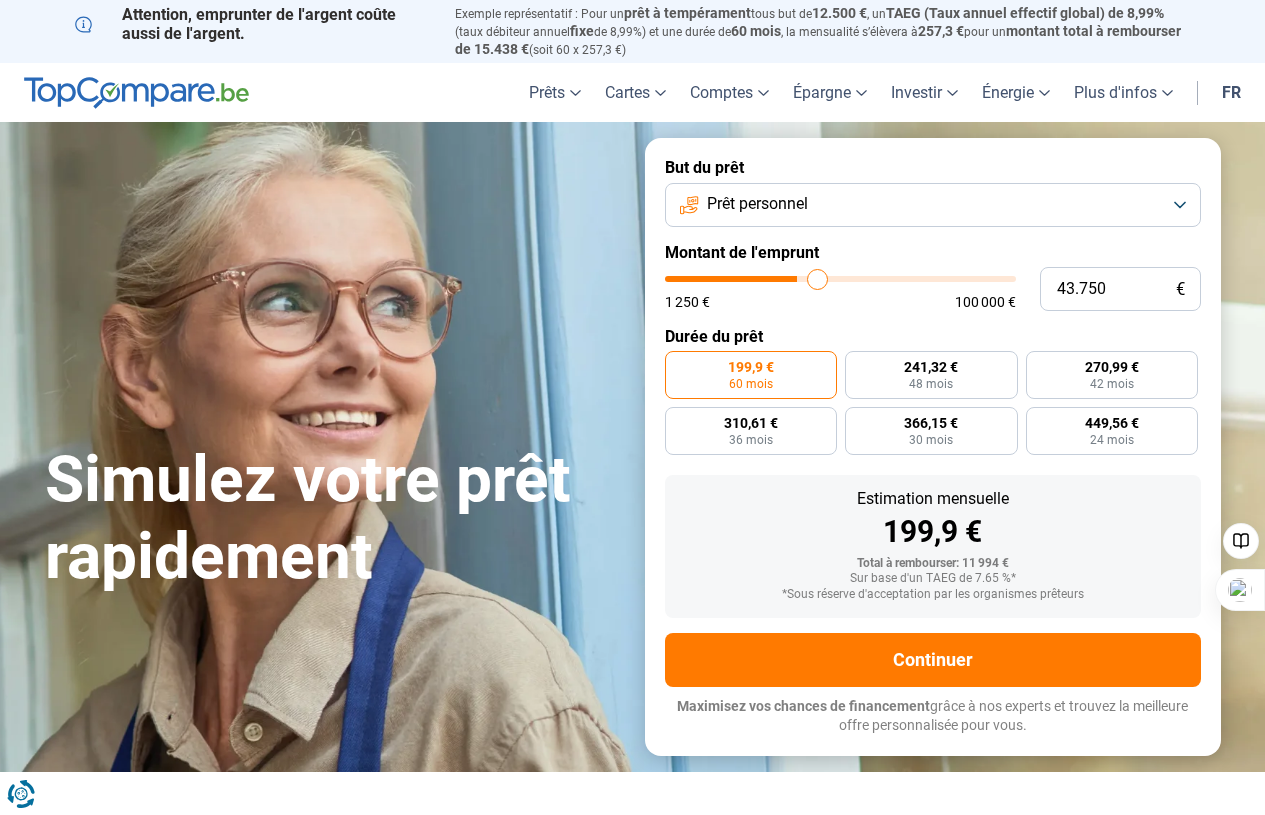 type on "44.000" 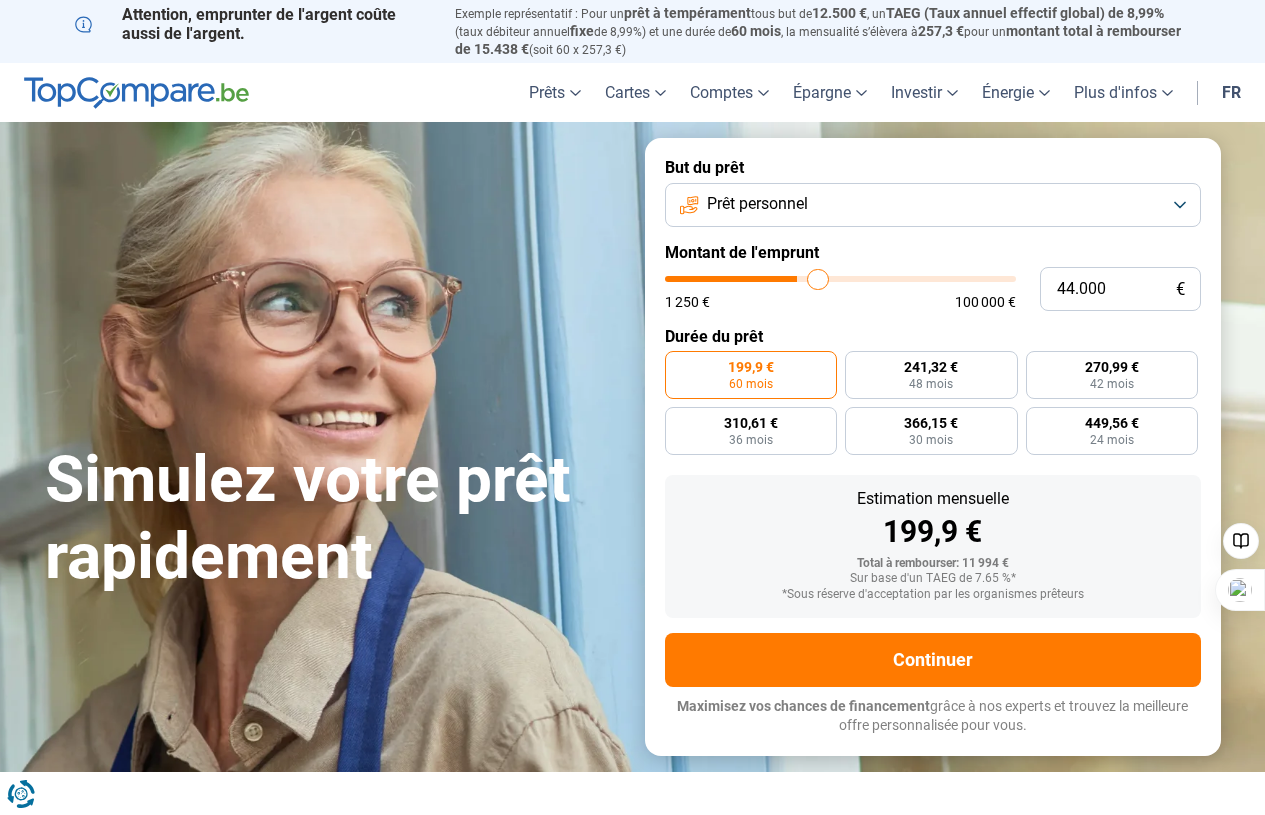 type on "44.250" 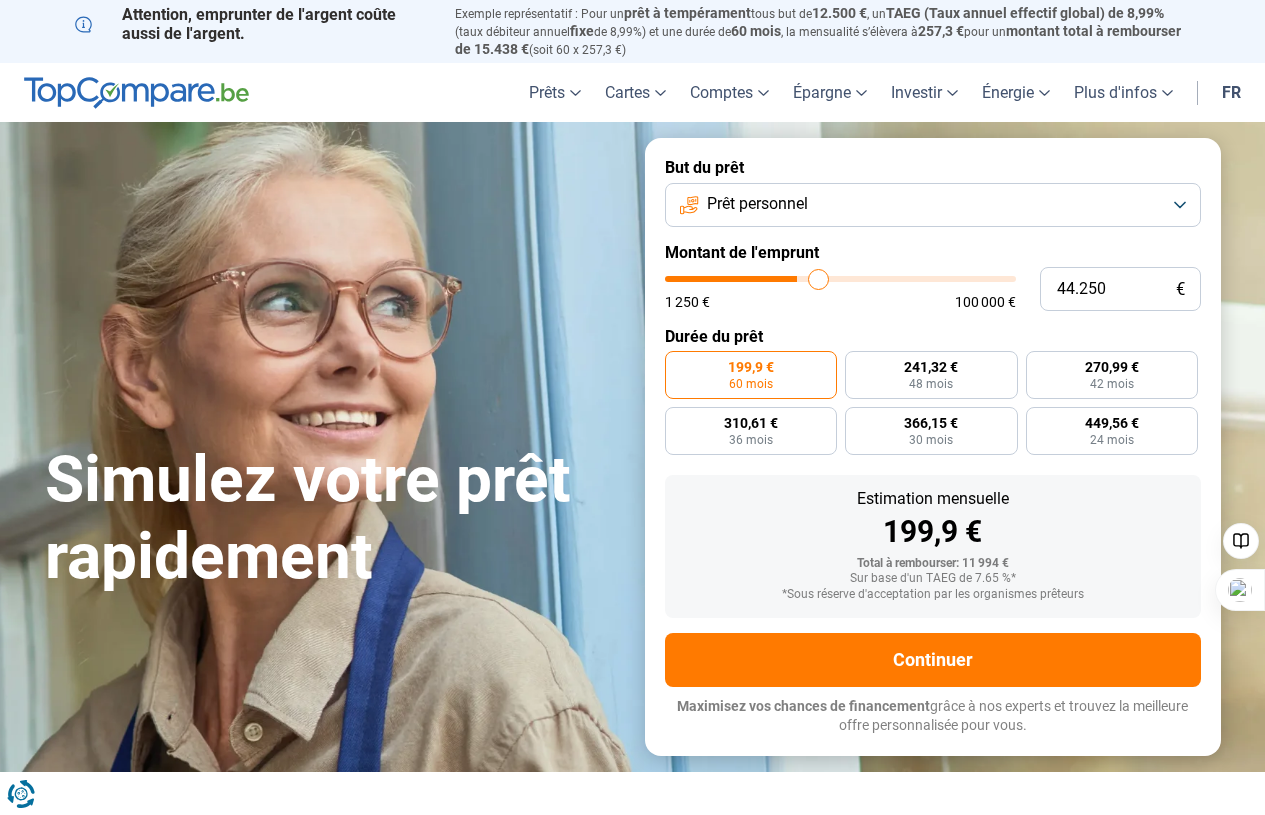 type on "44.500" 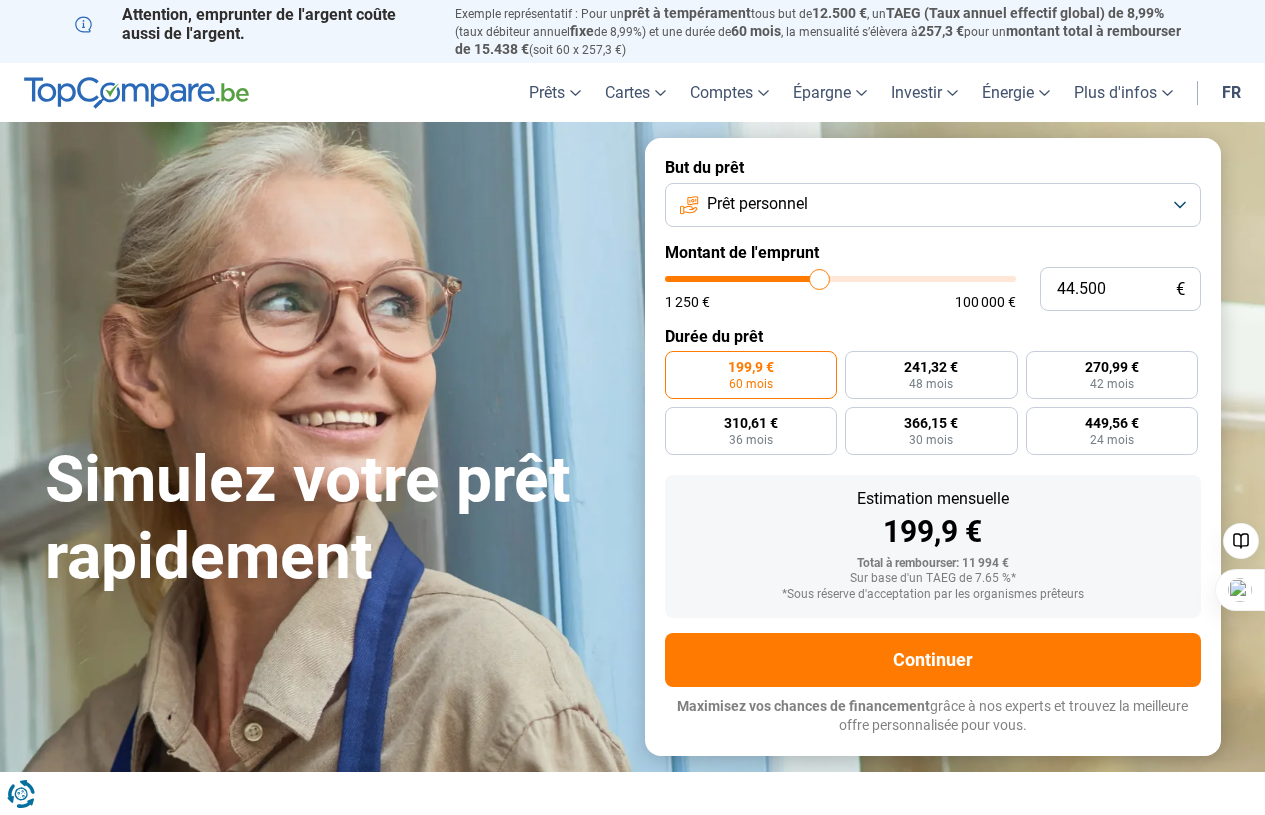 type on "45.000" 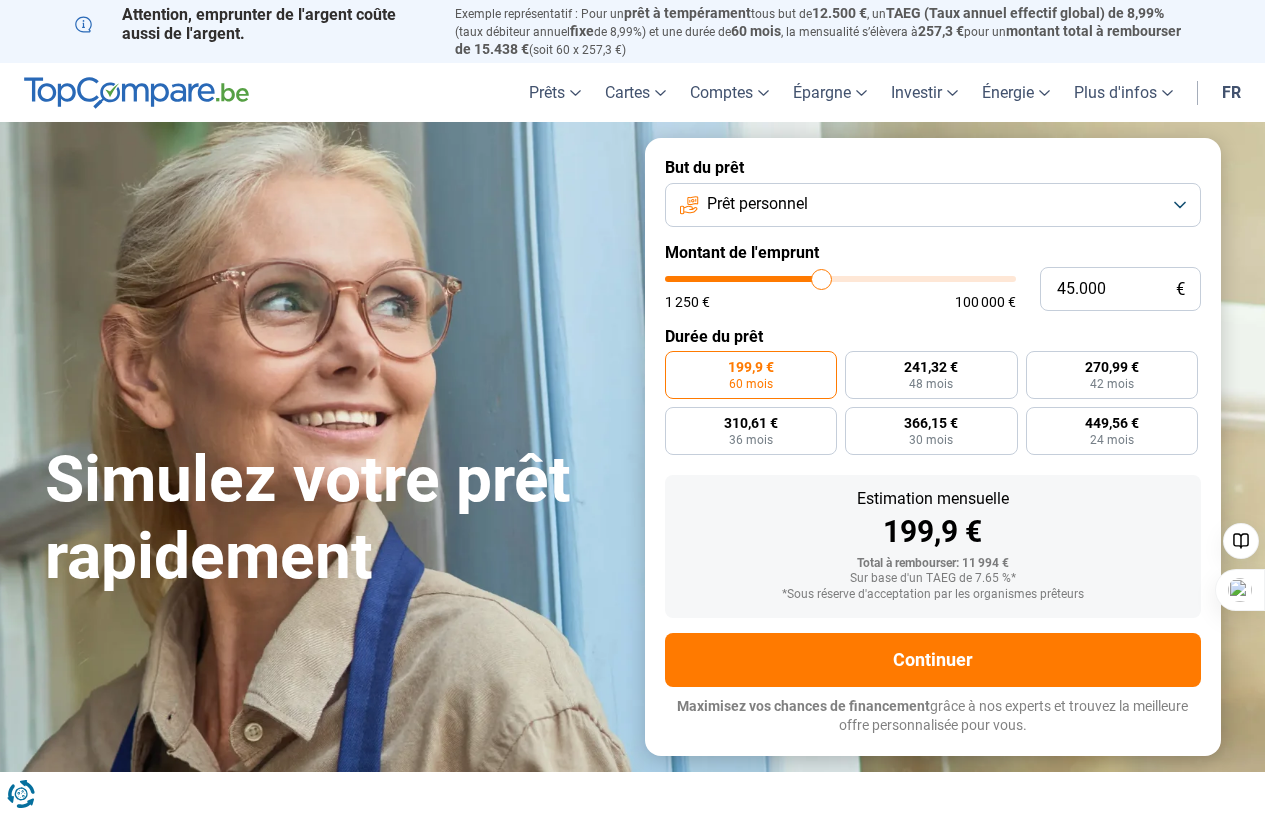 type on "45.250" 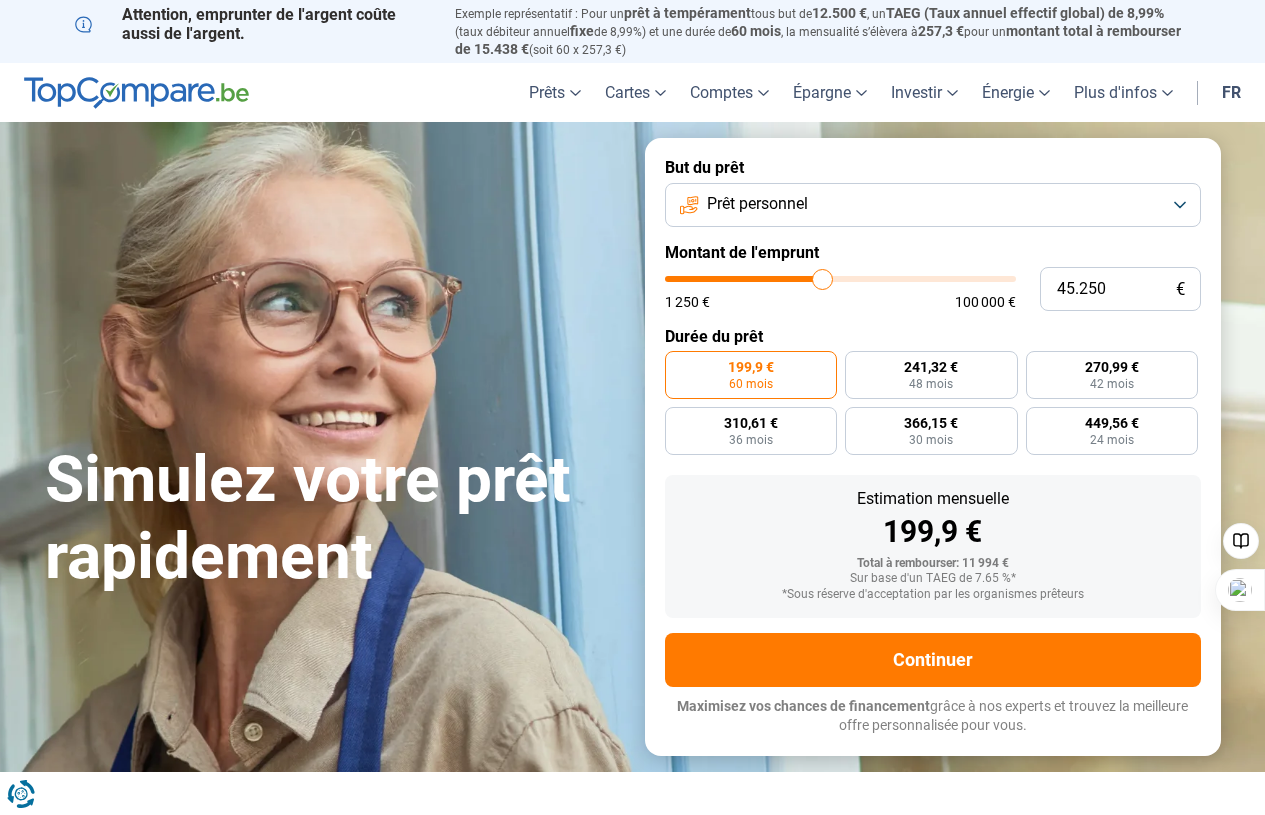 type on "45.500" 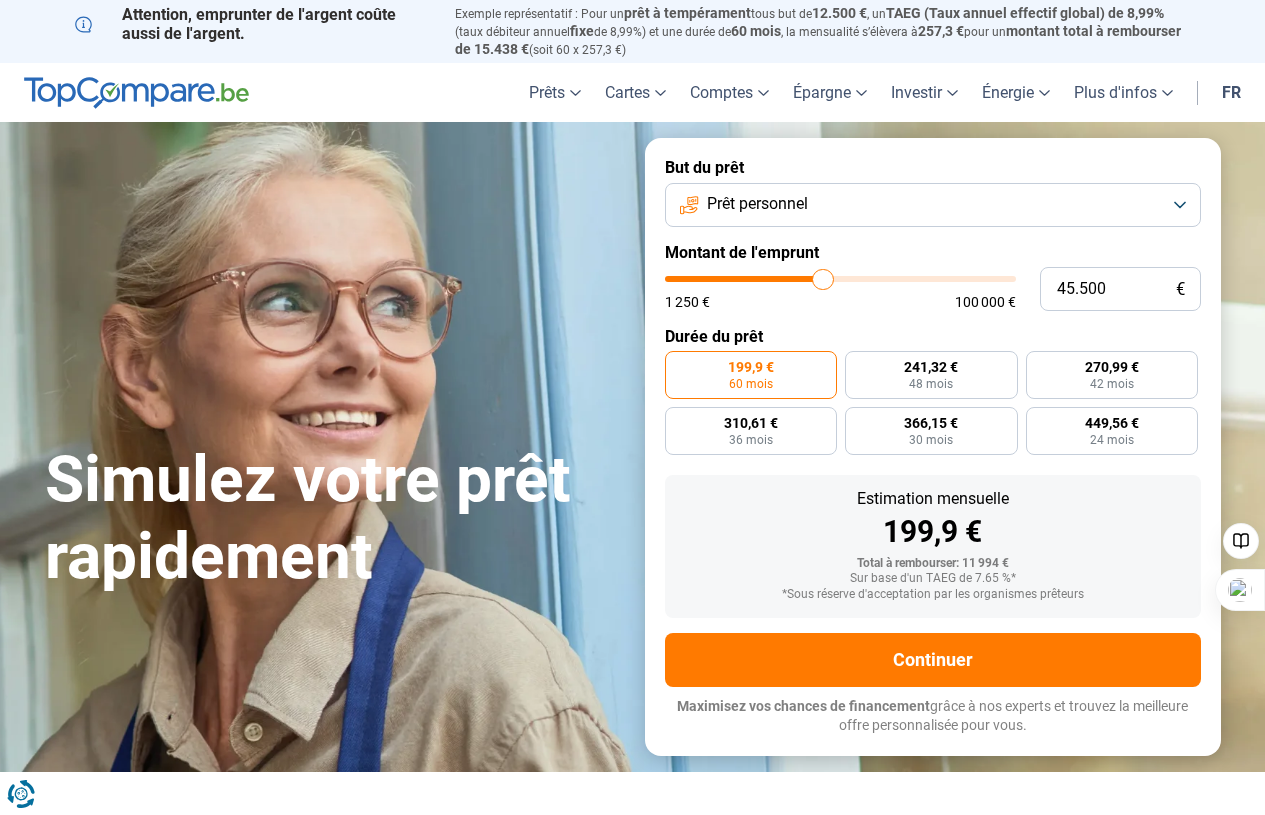 type on "45.750" 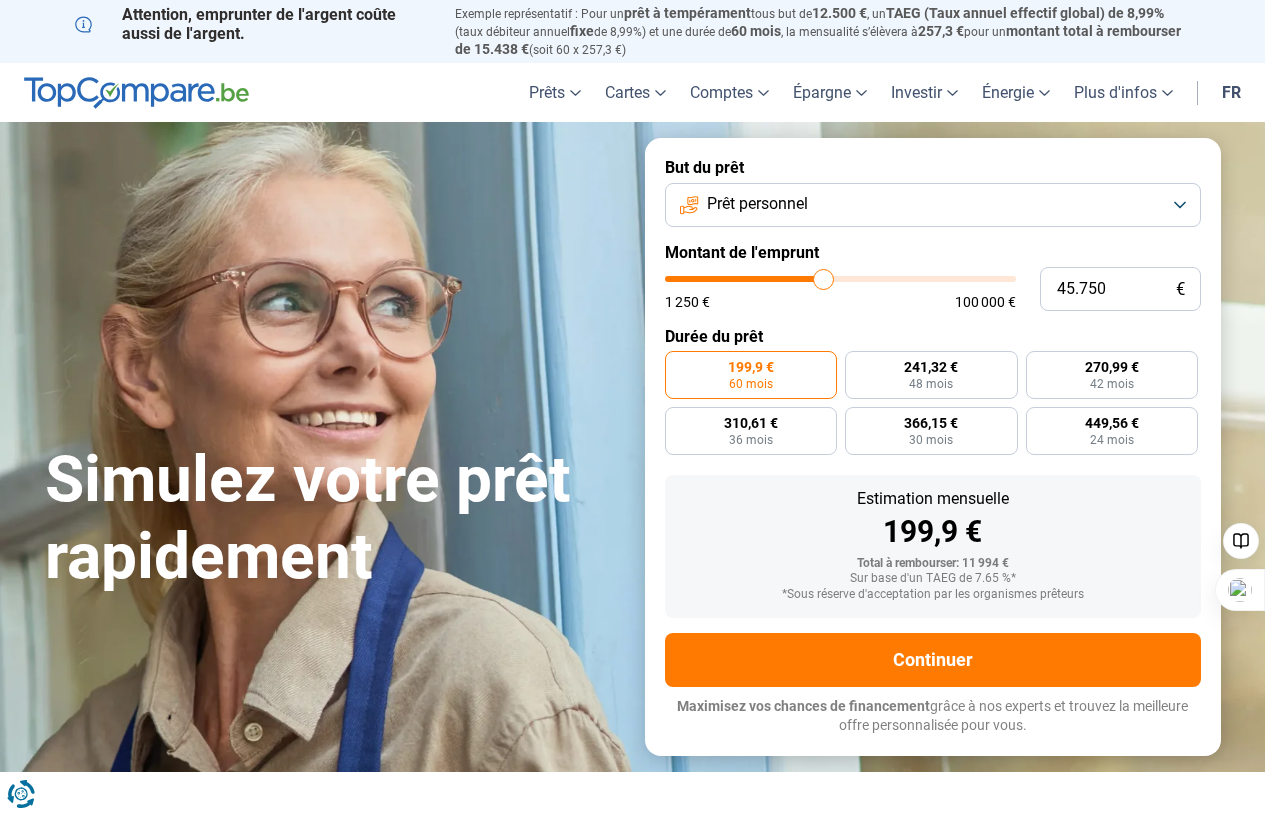 type on "46.000" 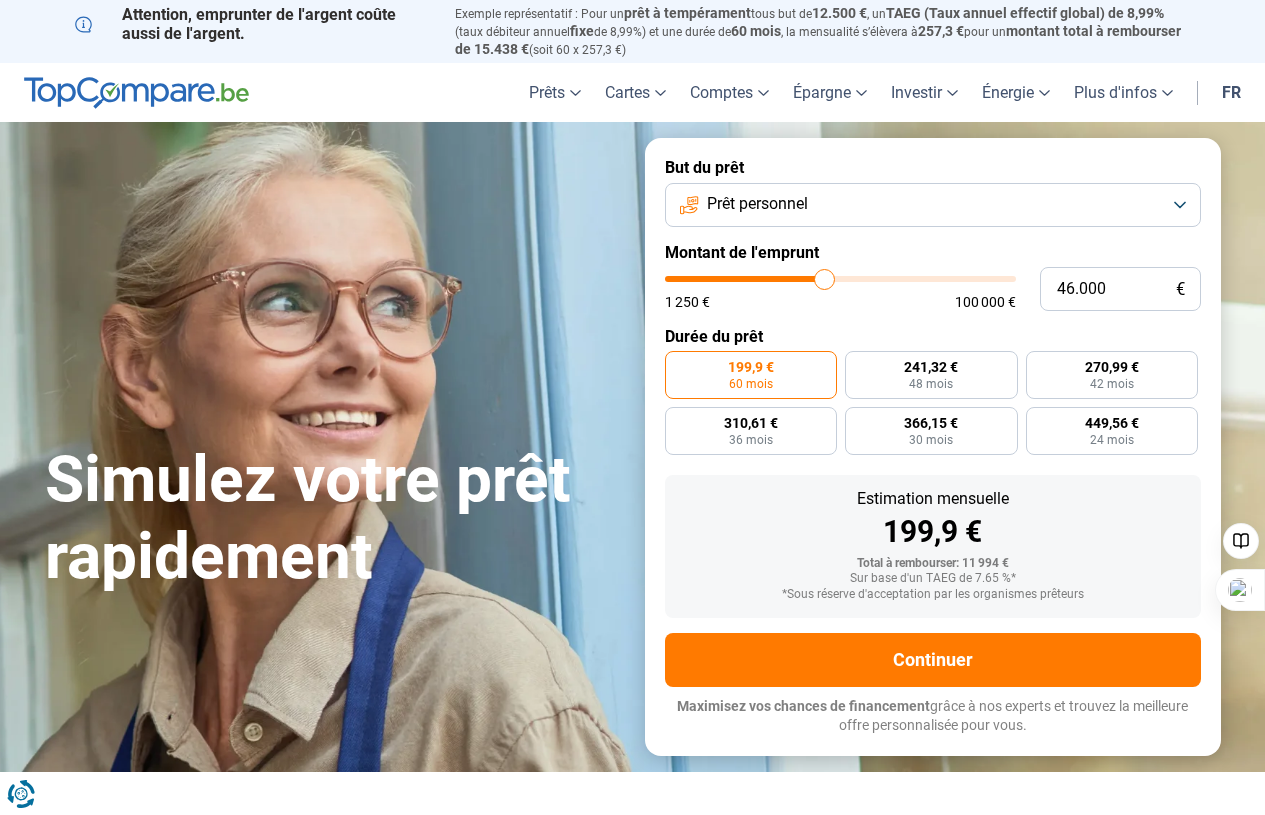 type on "47.250" 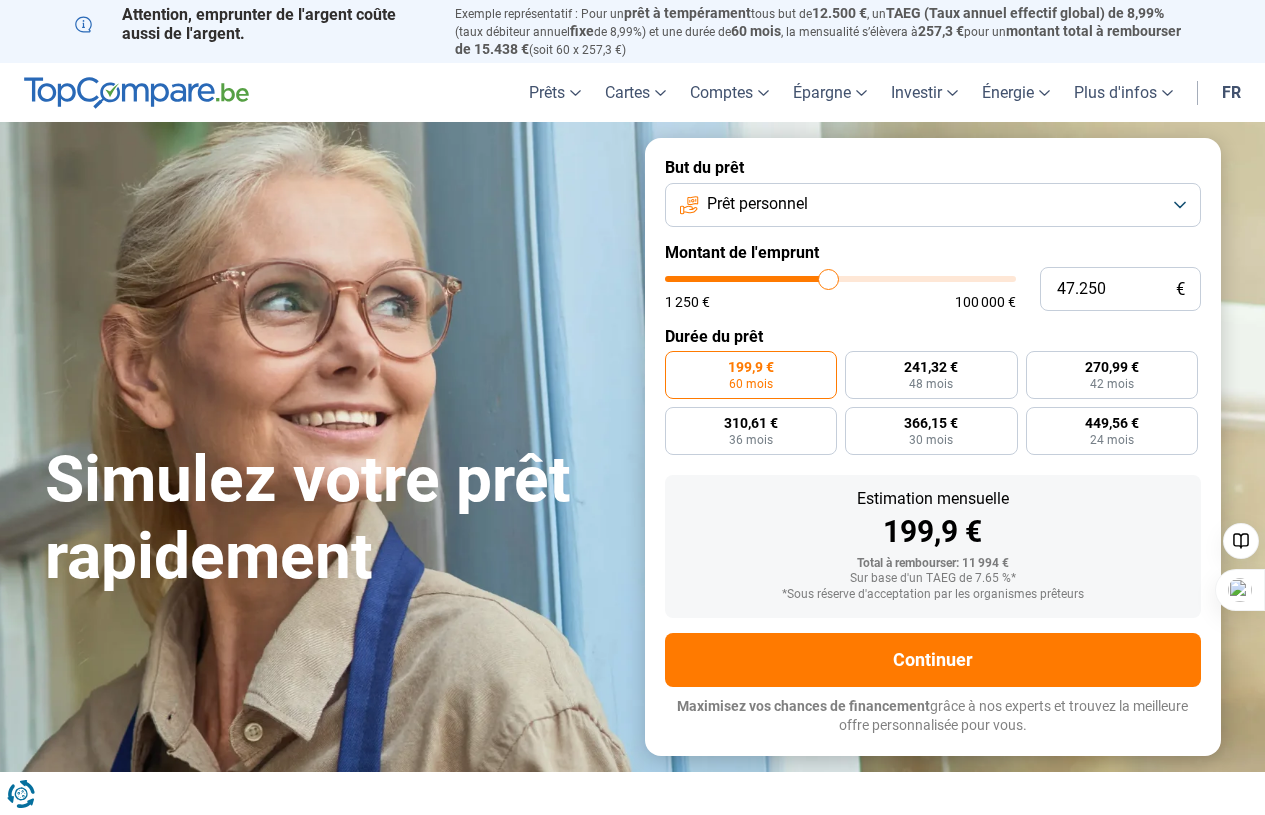 type on "47.500" 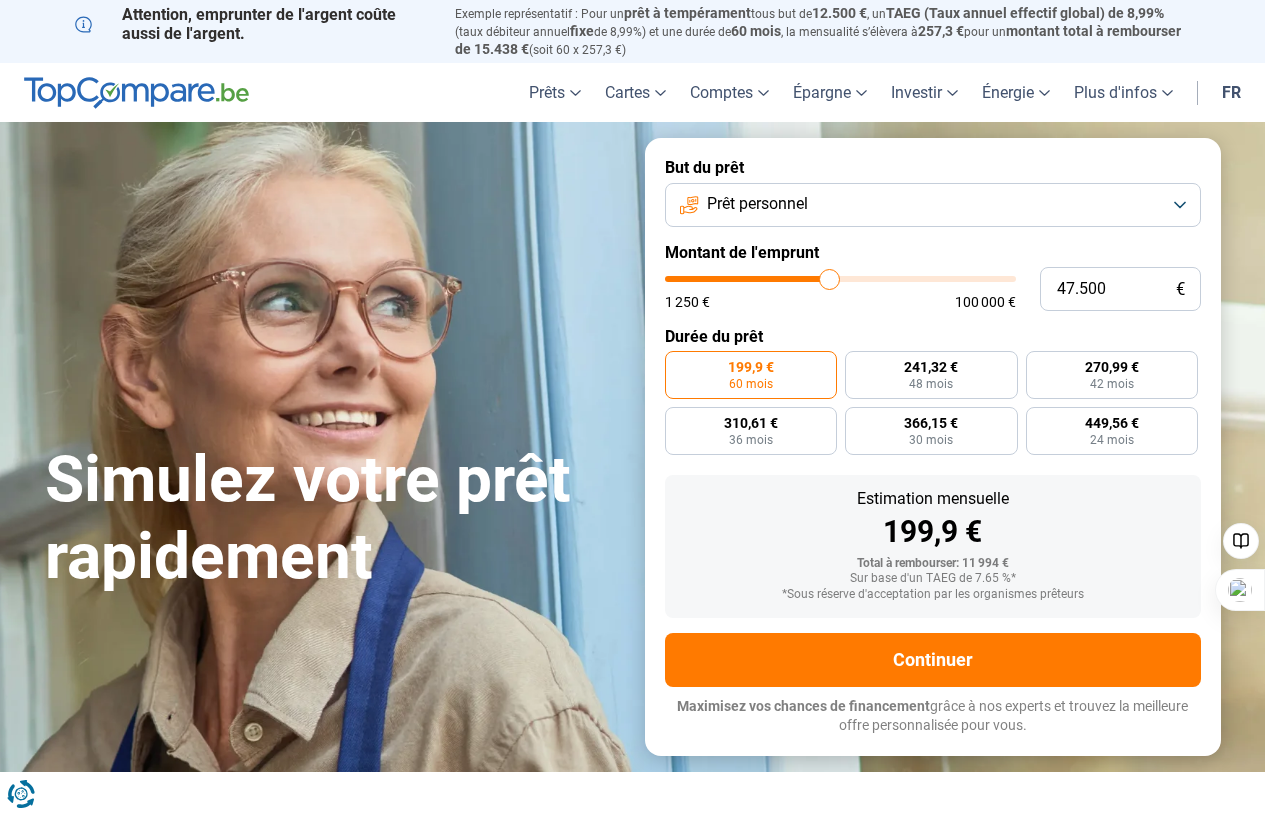 type on "48.250" 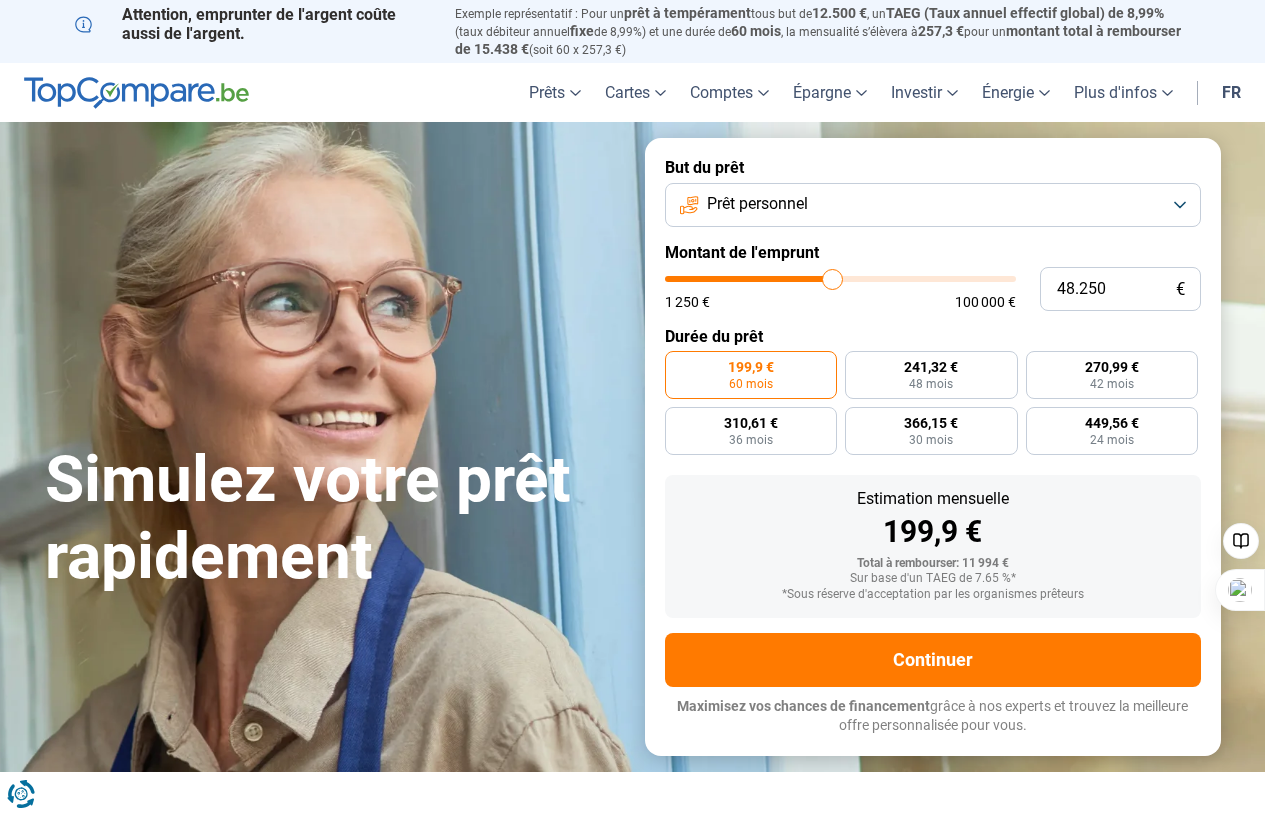 type on "48.500" 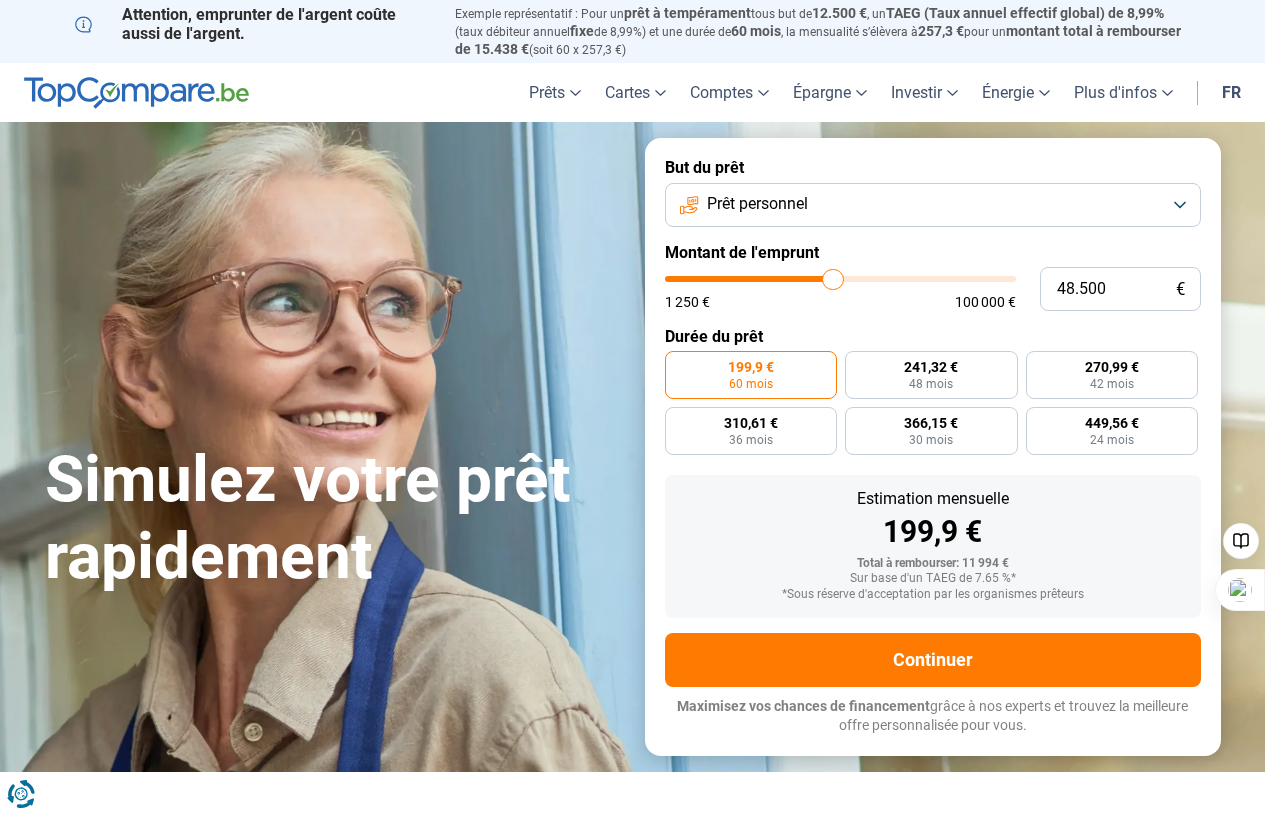 type on "48.750" 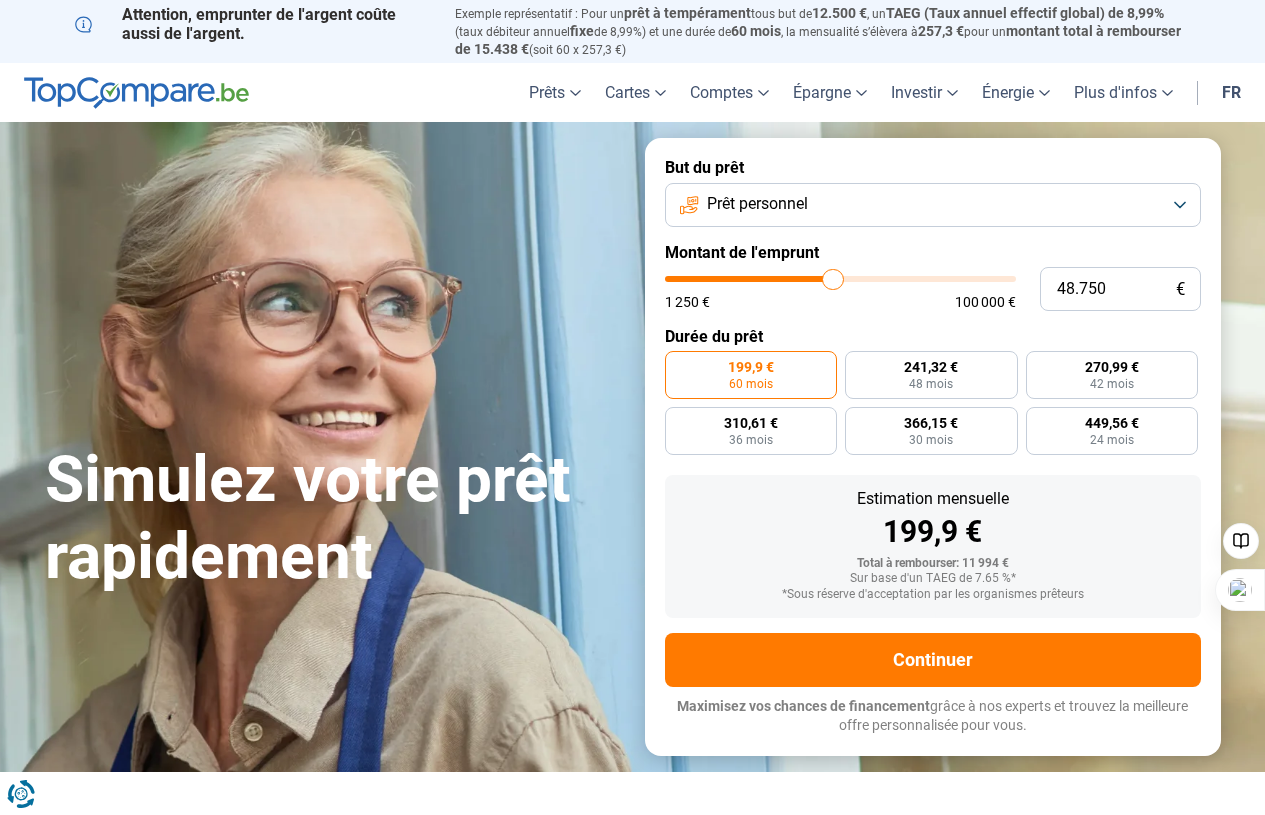 type on "48750" 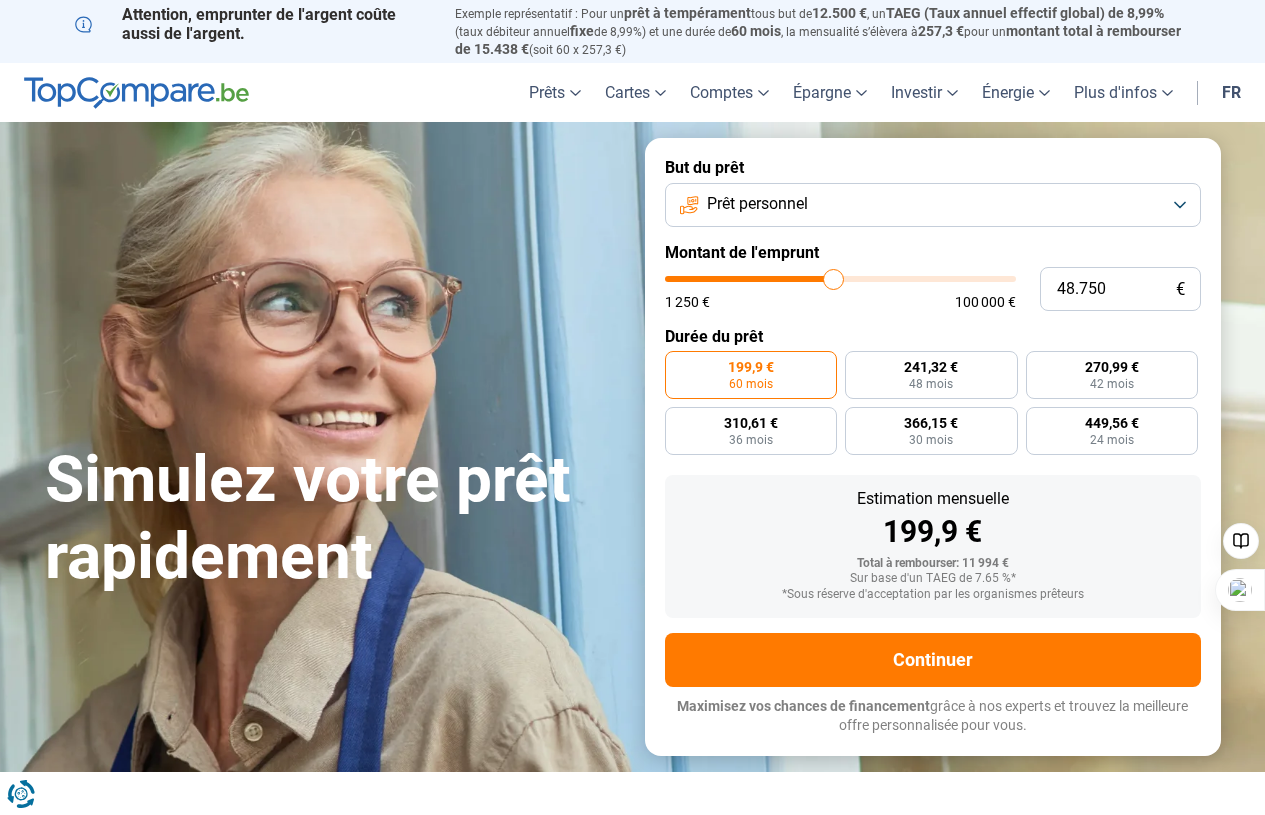 type on "49.000" 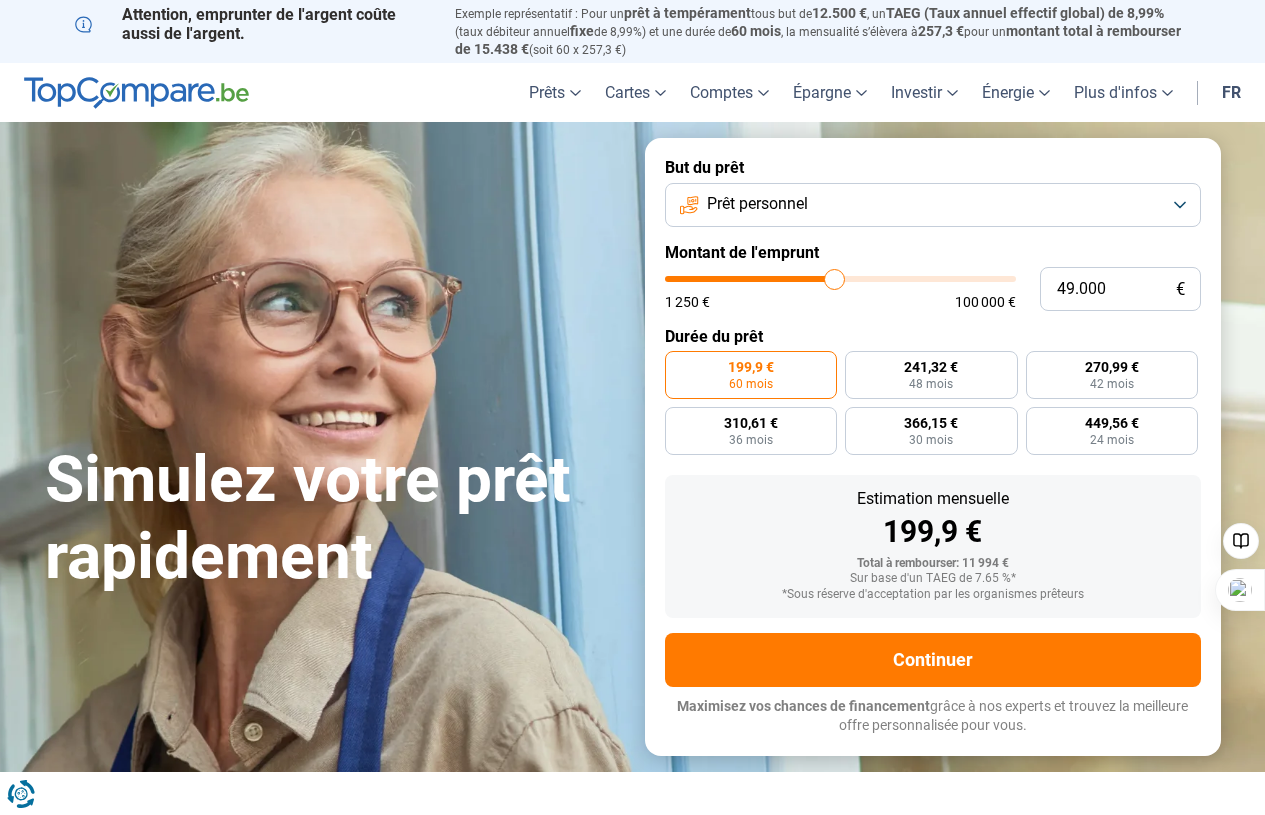 type on "49.500" 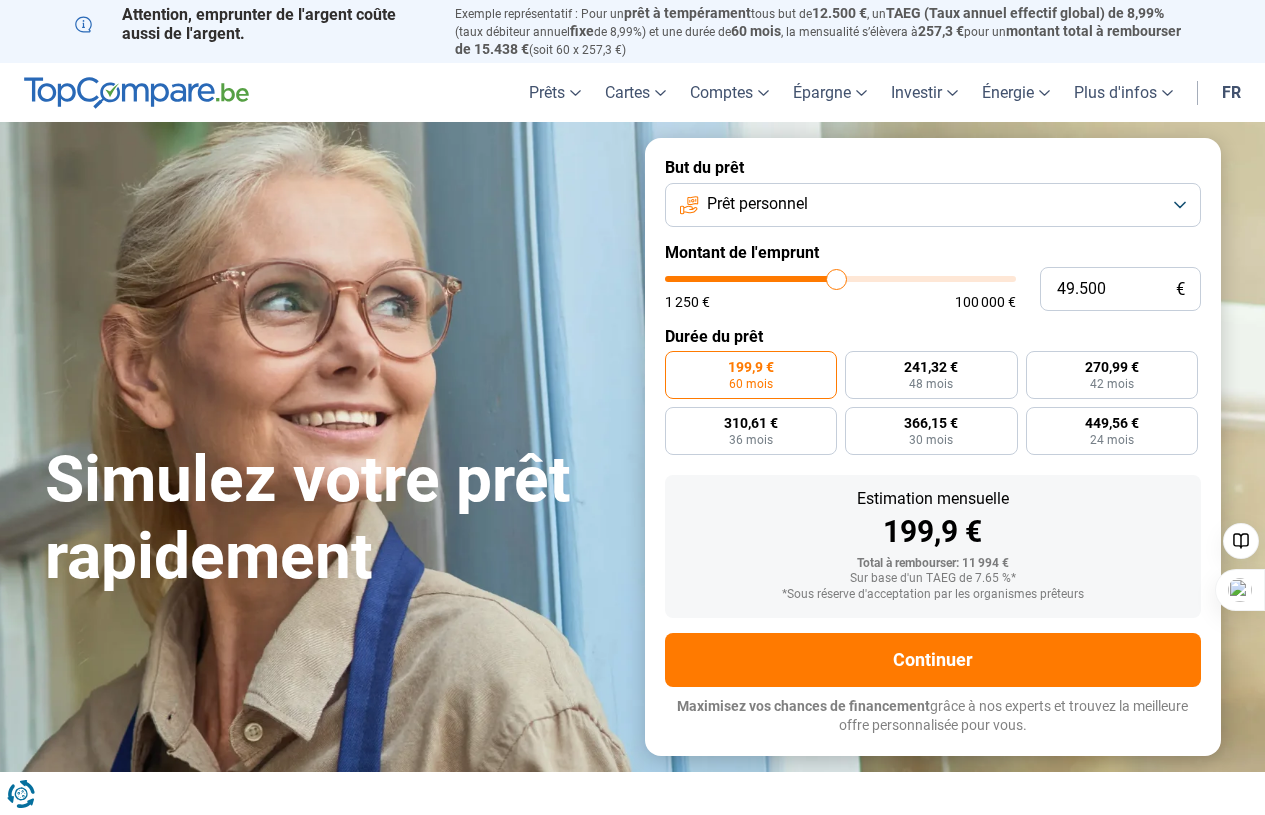 type on "49.750" 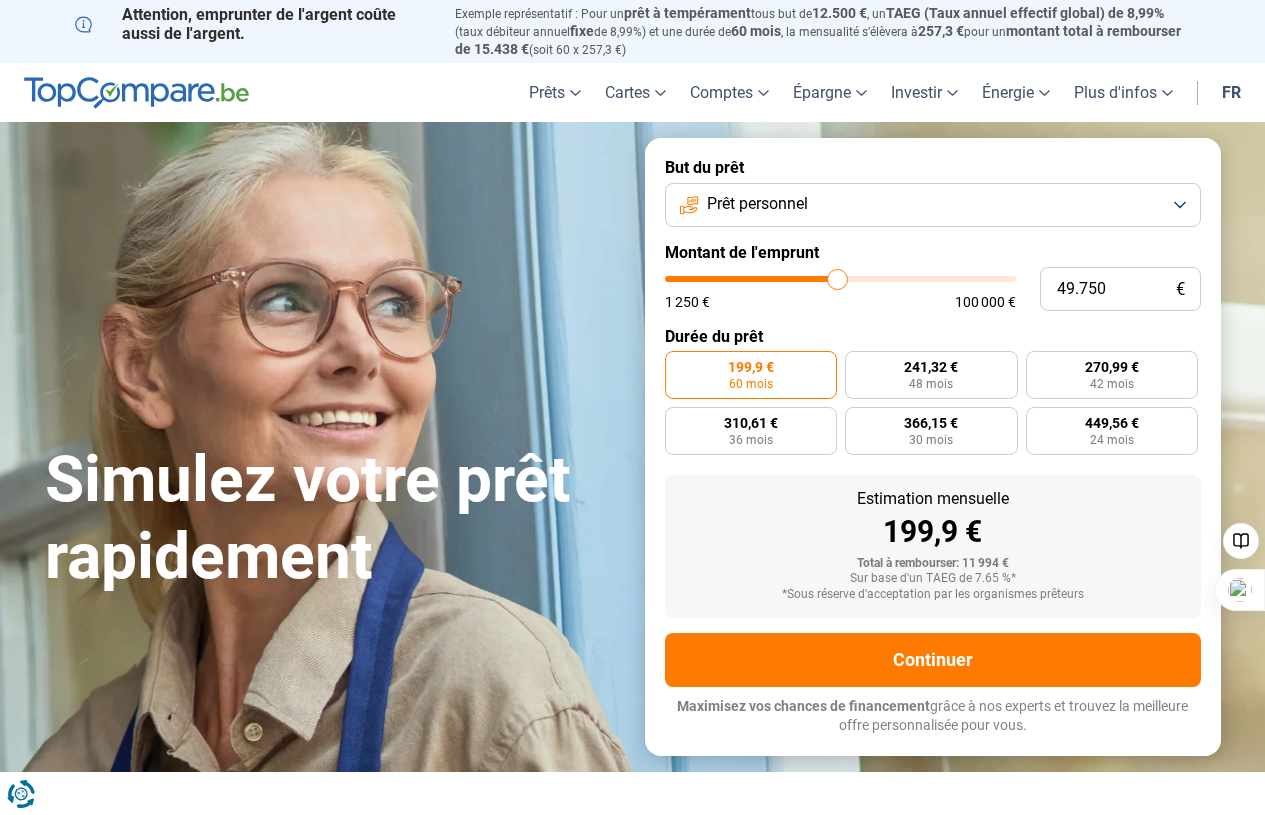 type on "50.000" 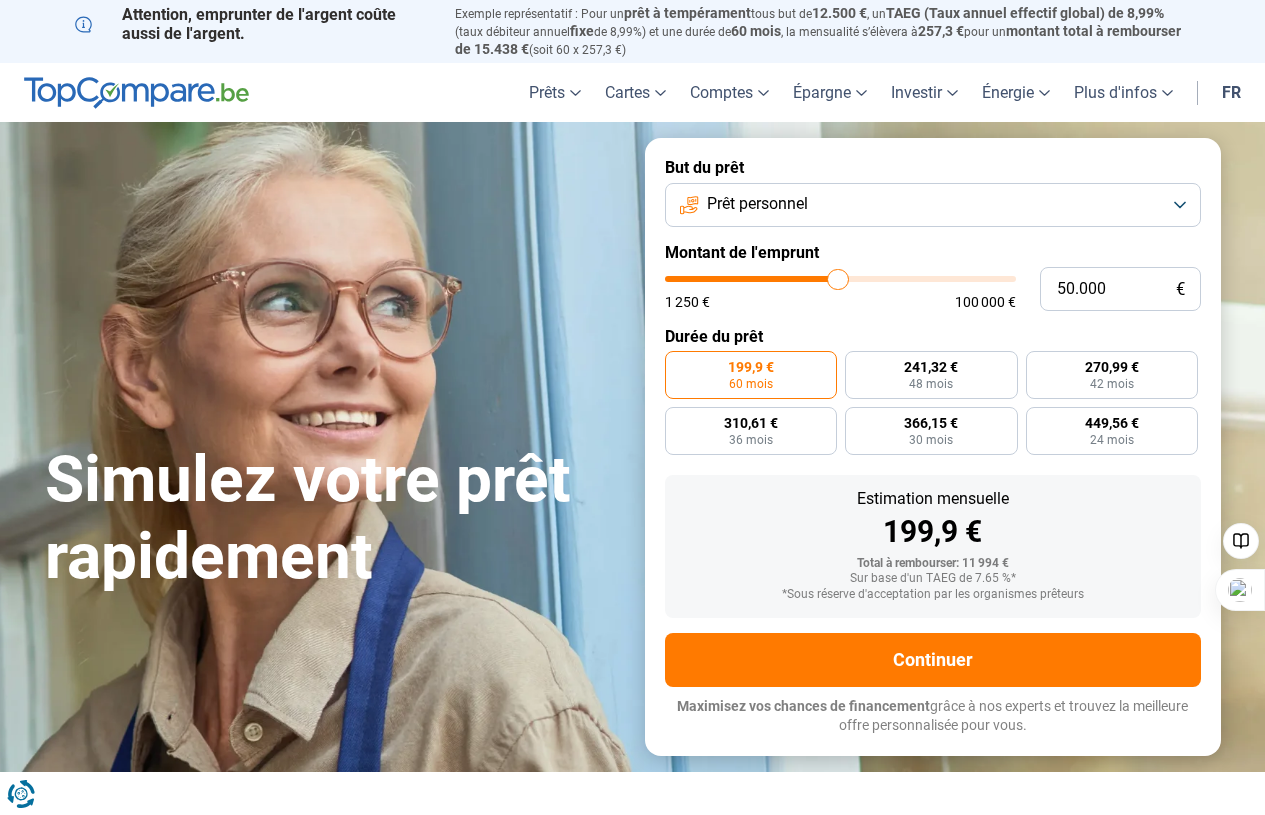 drag, startPoint x: 703, startPoint y: 274, endPoint x: 838, endPoint y: 271, distance: 135.03333 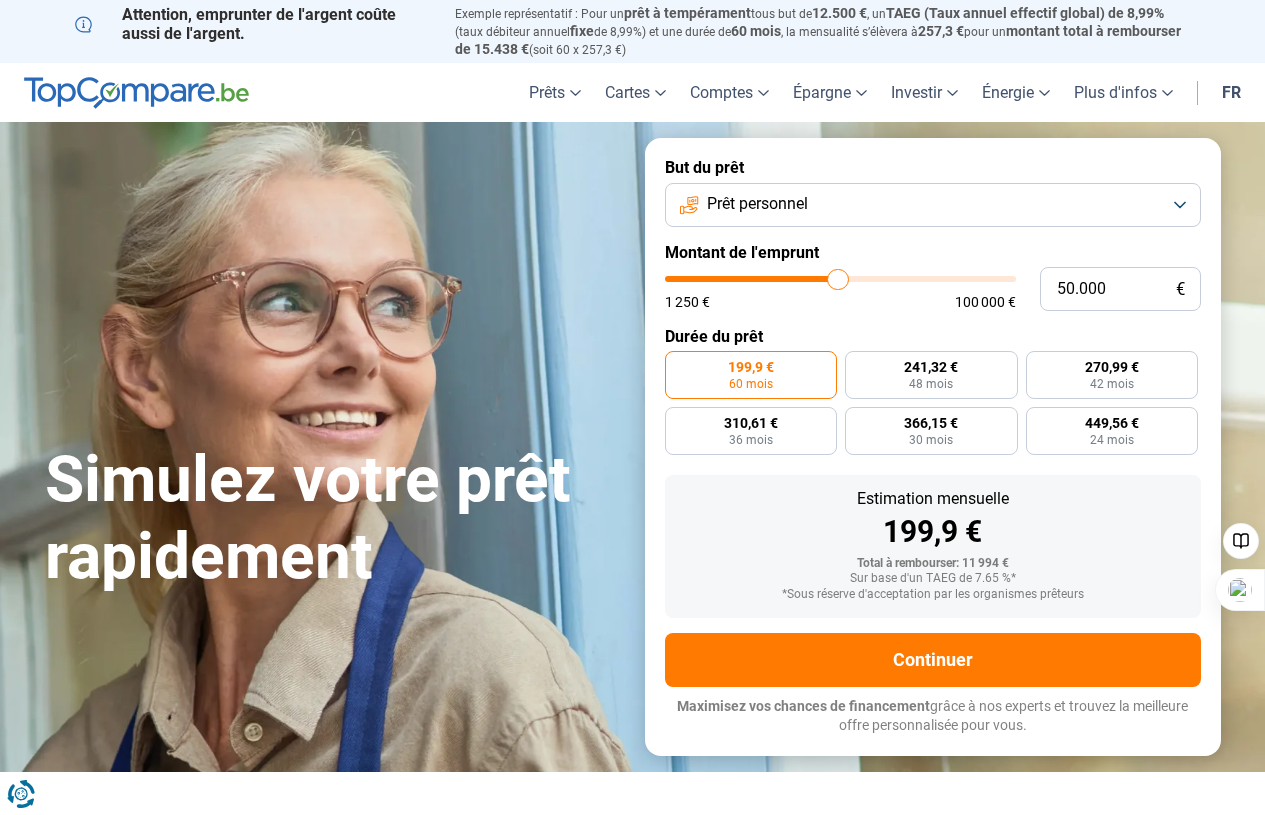 type on "50000" 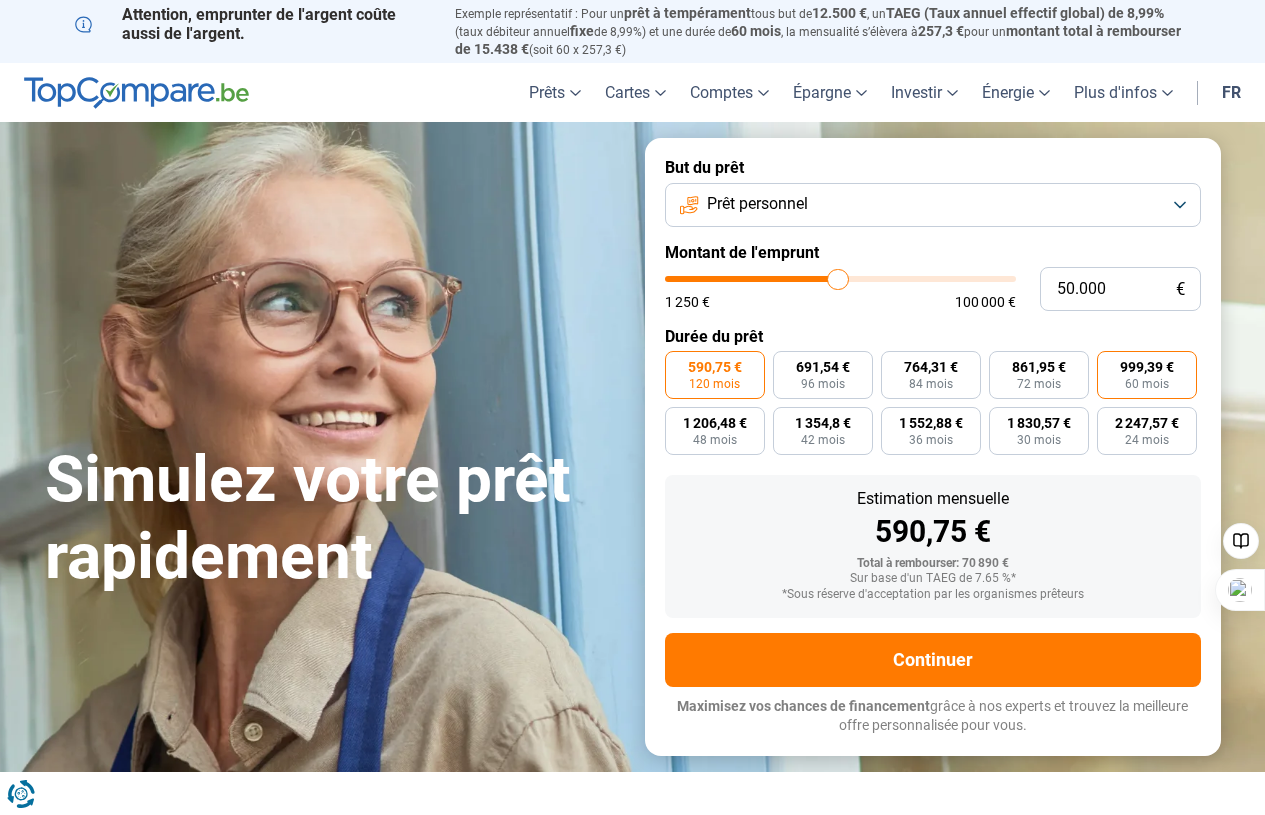 click on "60 mois" at bounding box center [1147, 384] 